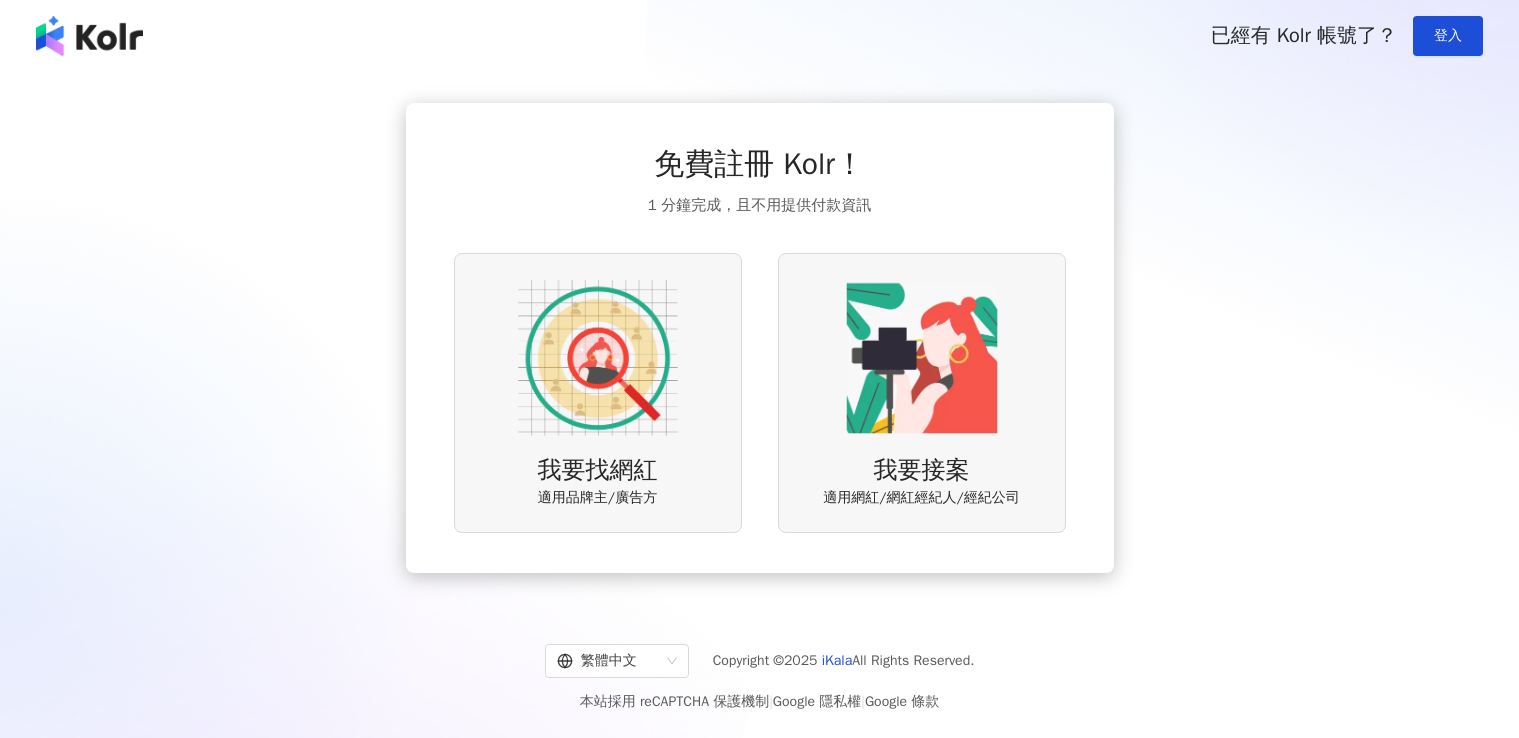 scroll, scrollTop: 0, scrollLeft: 0, axis: both 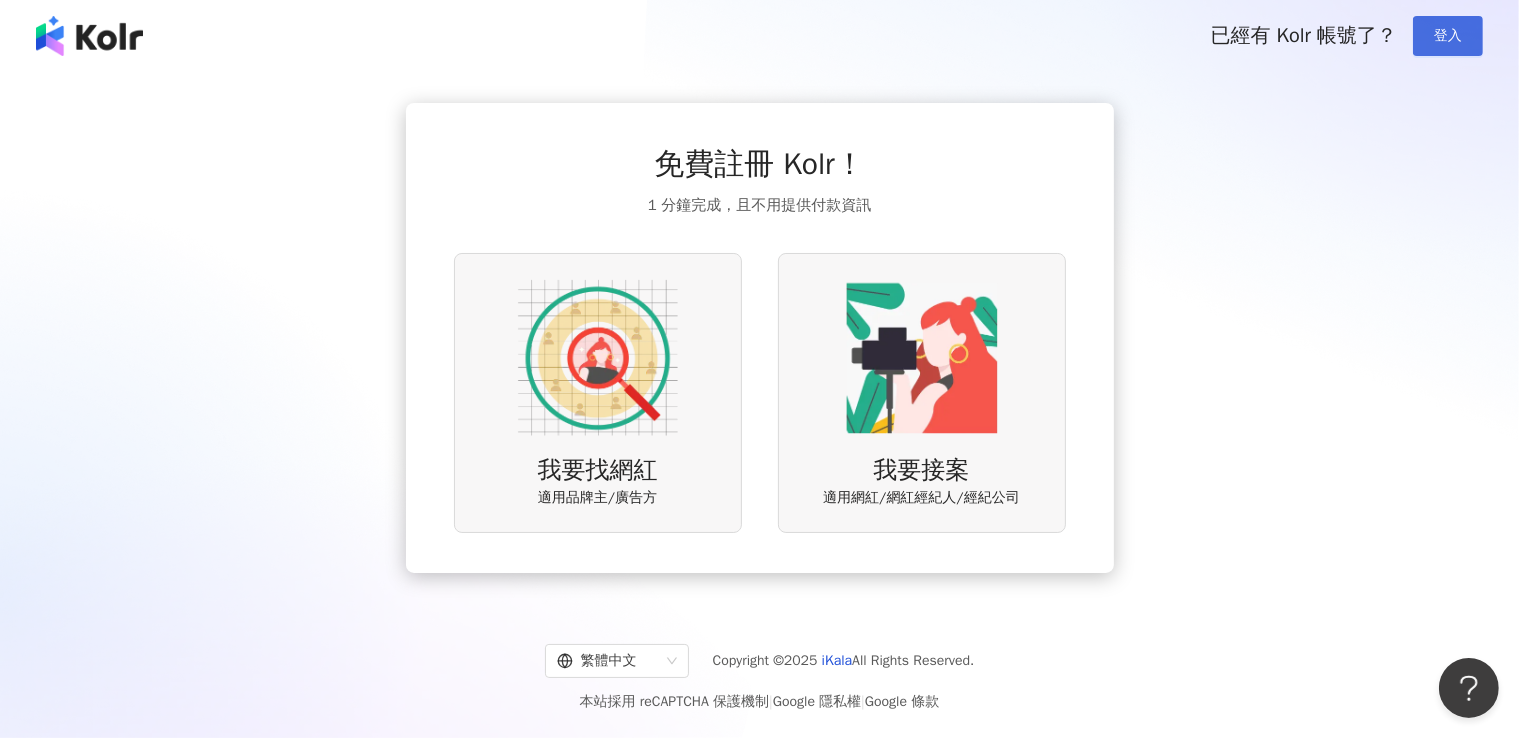 click on "登入" at bounding box center (1448, 36) 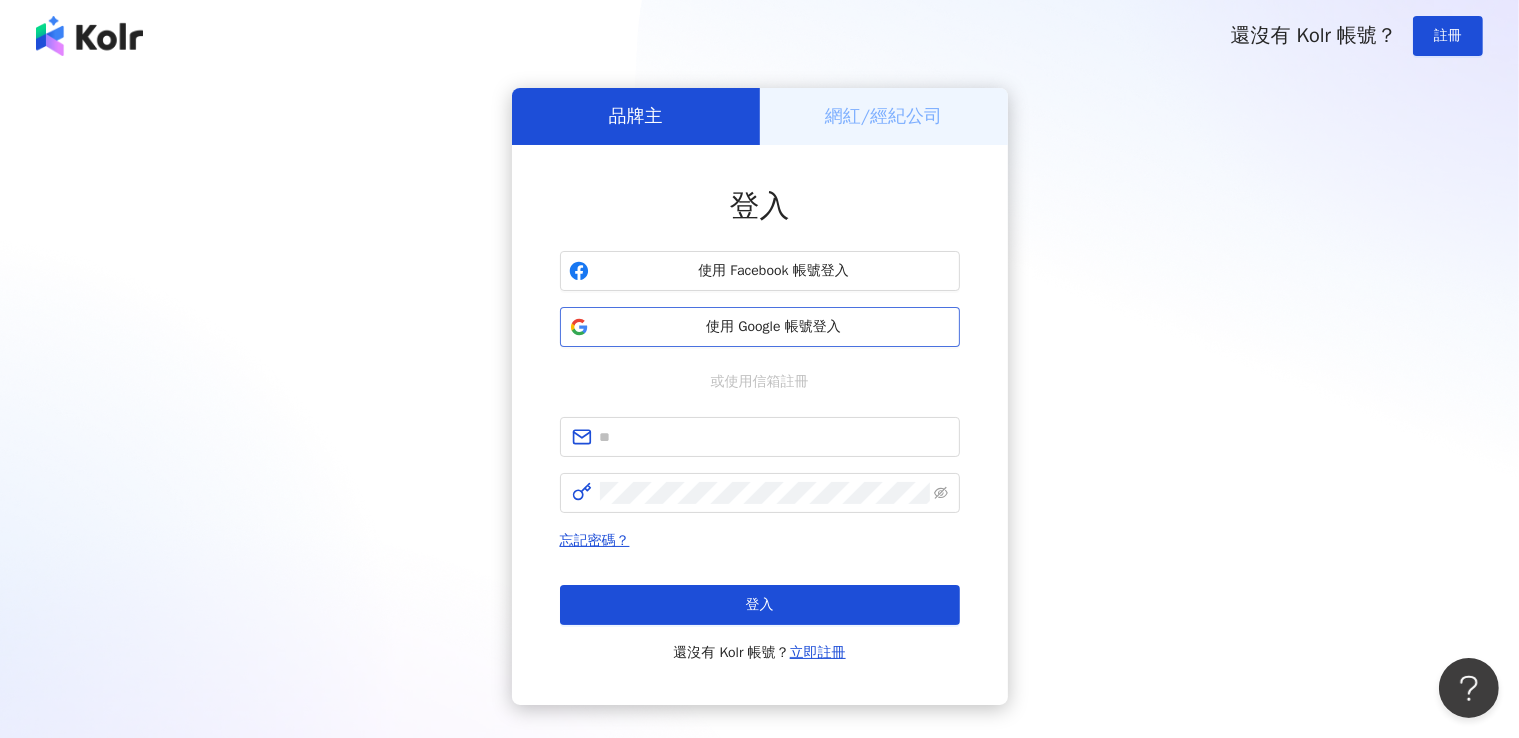 click on "使用 Google 帳號登入" at bounding box center (774, 327) 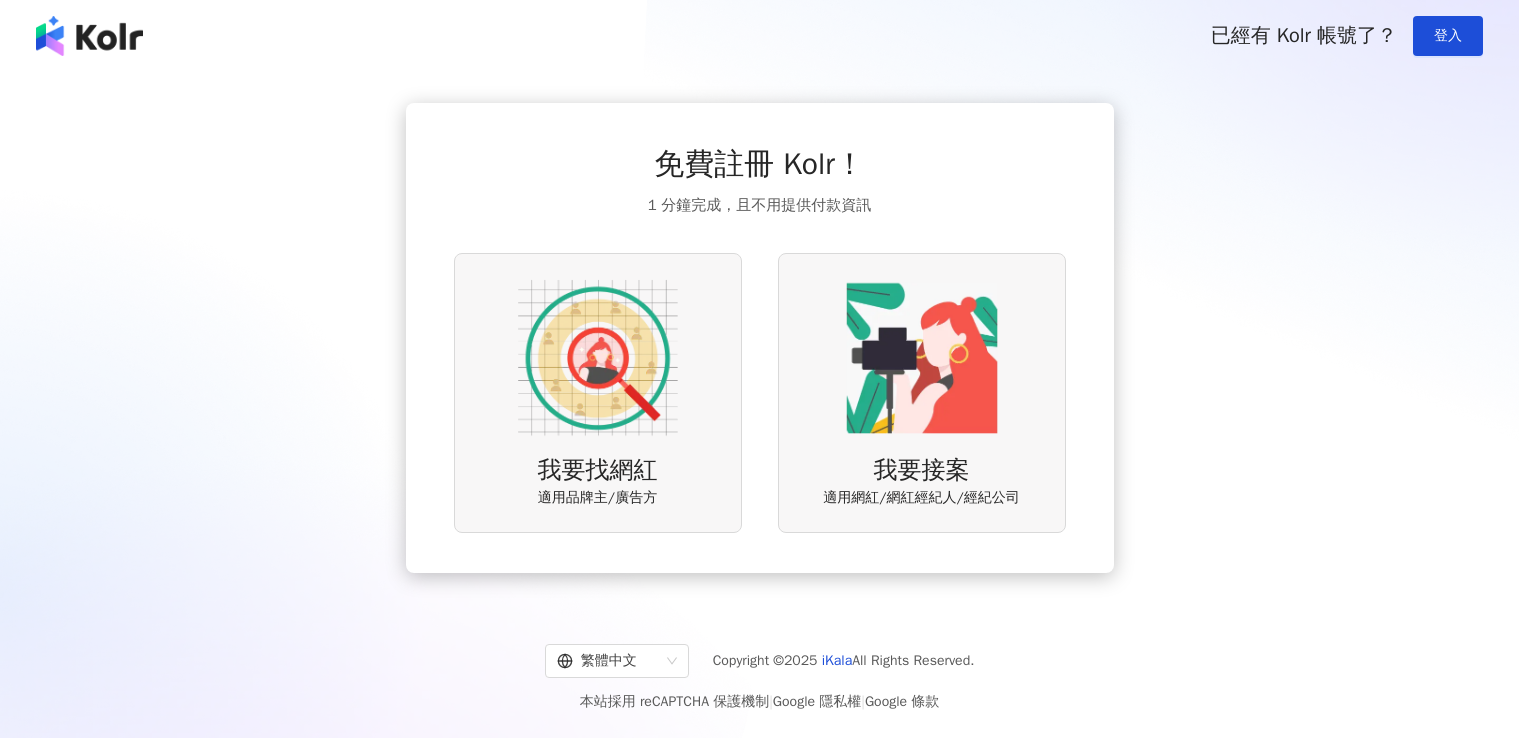 scroll, scrollTop: 0, scrollLeft: 0, axis: both 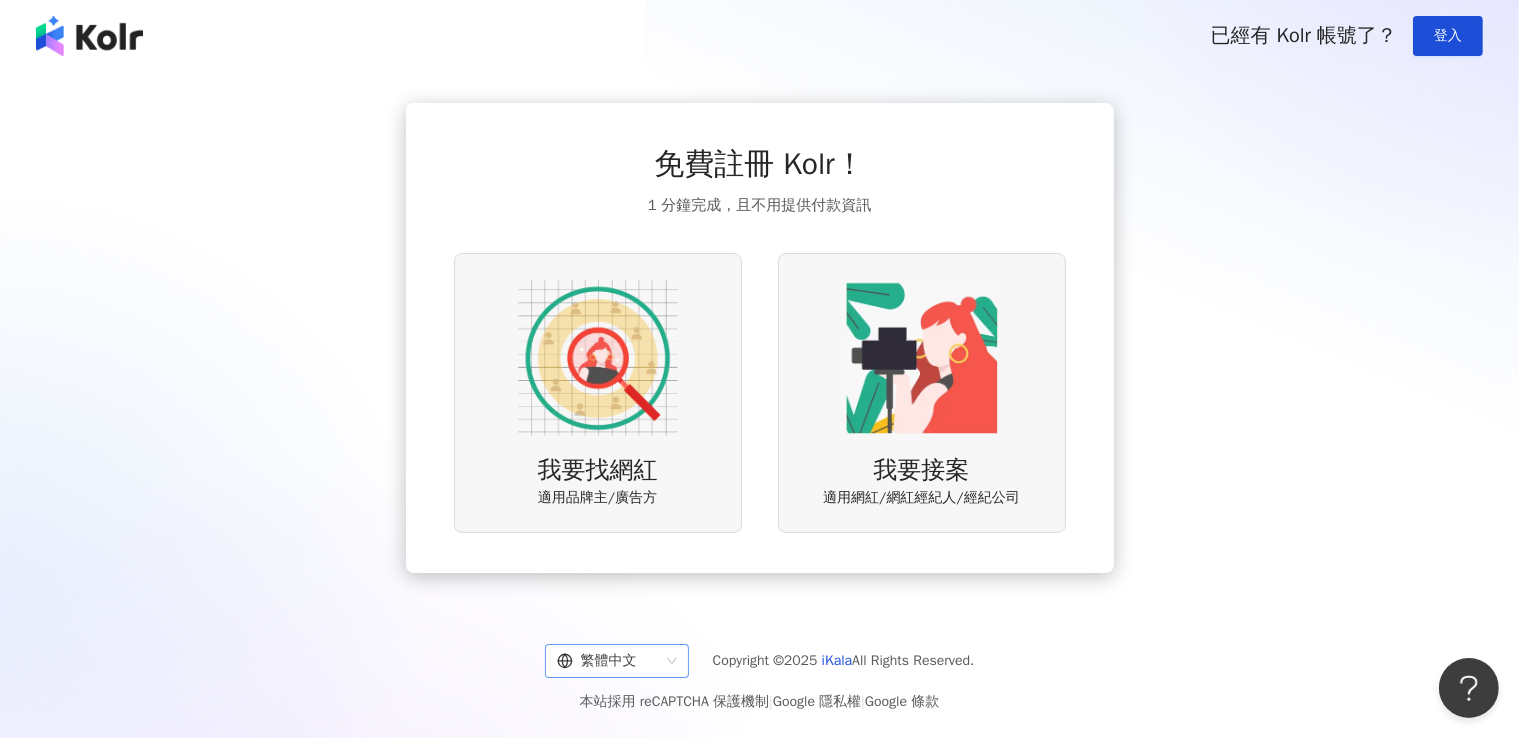 click on "繁體中文" at bounding box center [608, 661] 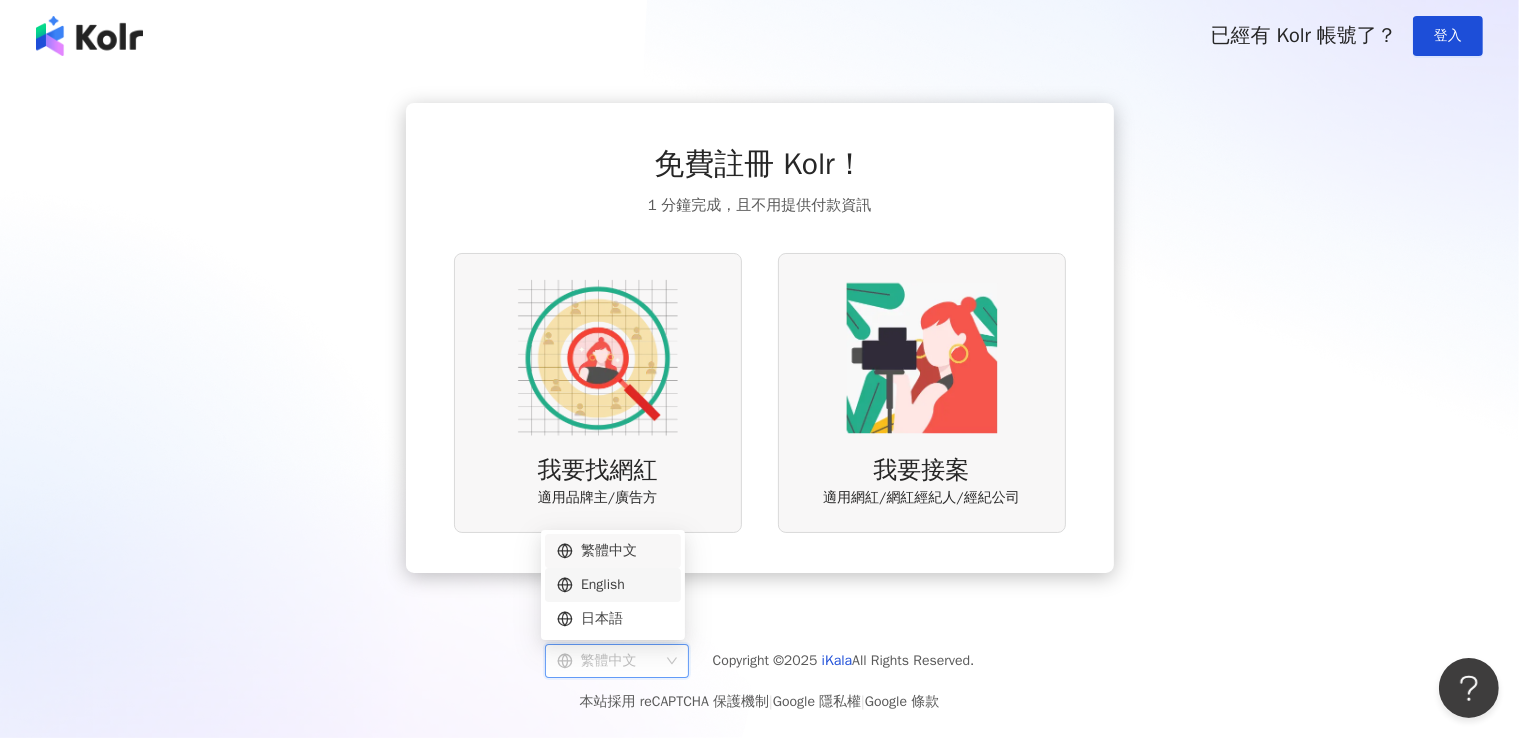 click on "English" at bounding box center [613, 585] 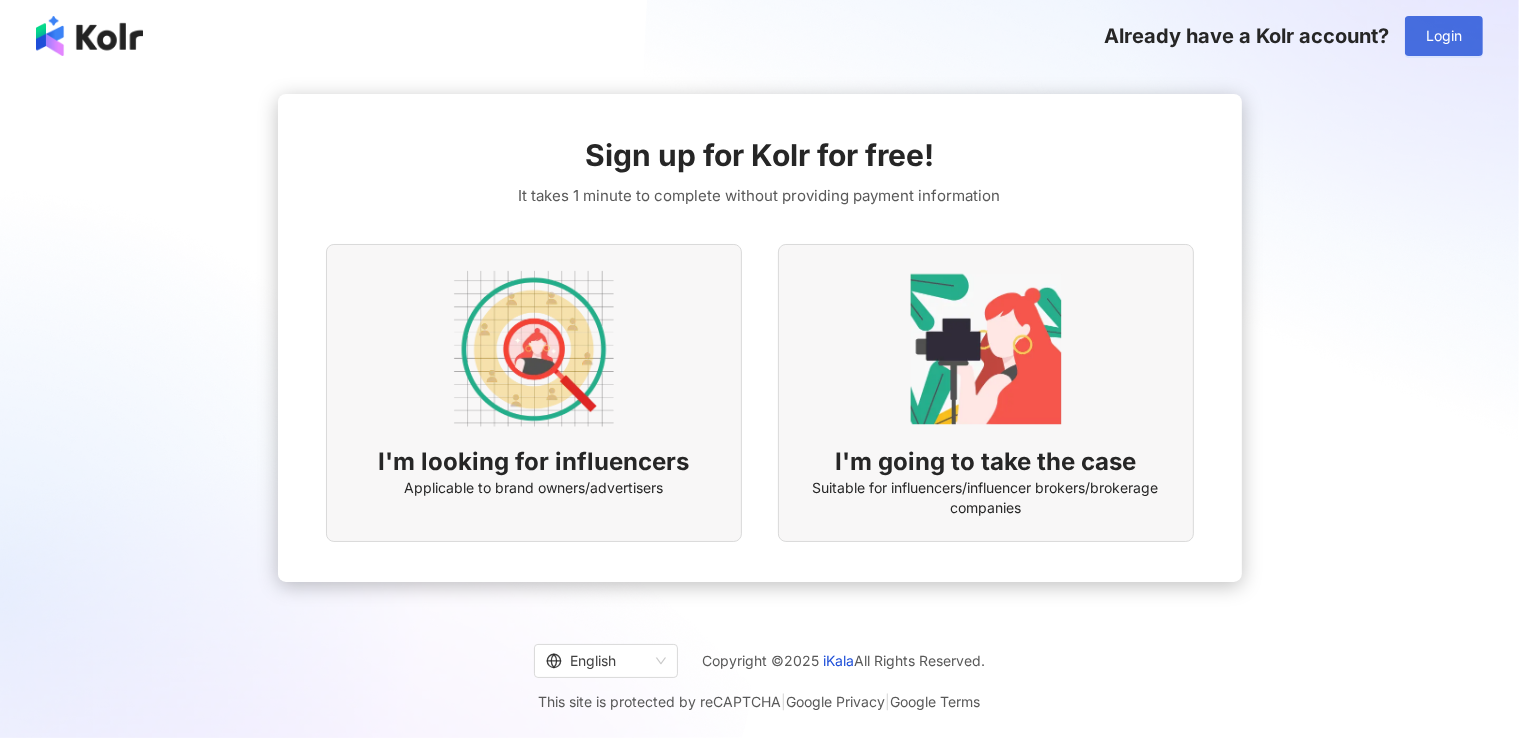 click on "Login" at bounding box center (1444, 36) 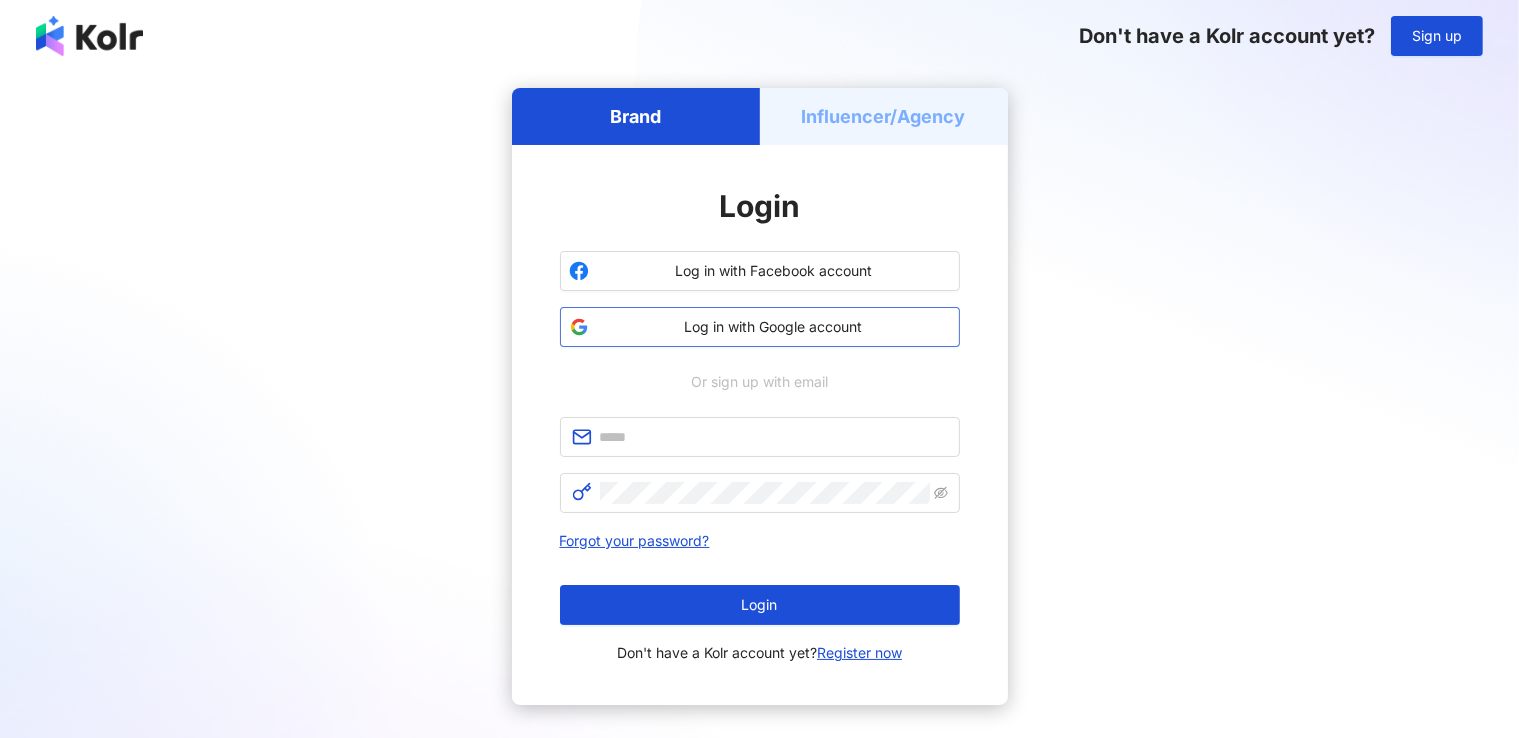 click on "Log in with Google account" at bounding box center (774, 327) 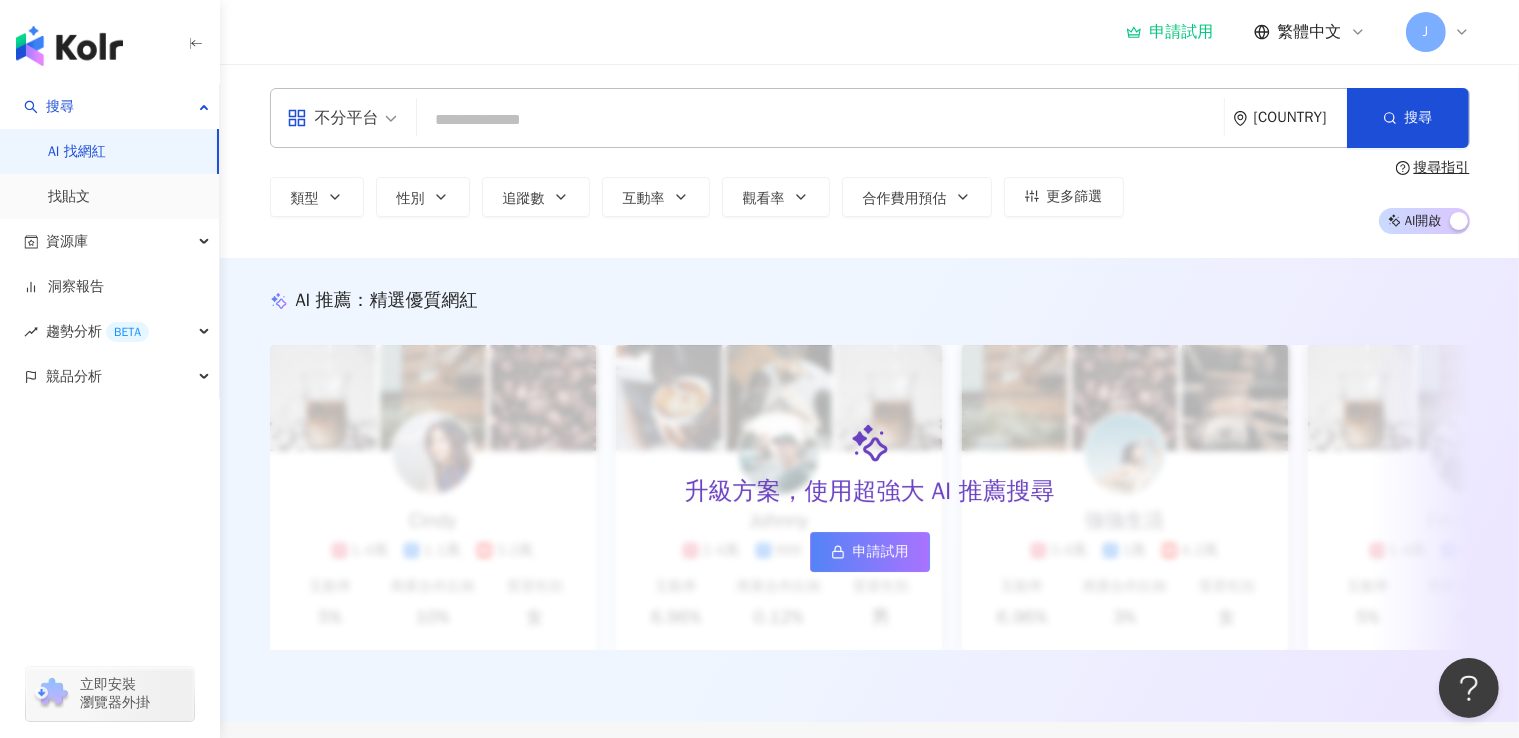 click at bounding box center (820, 120) 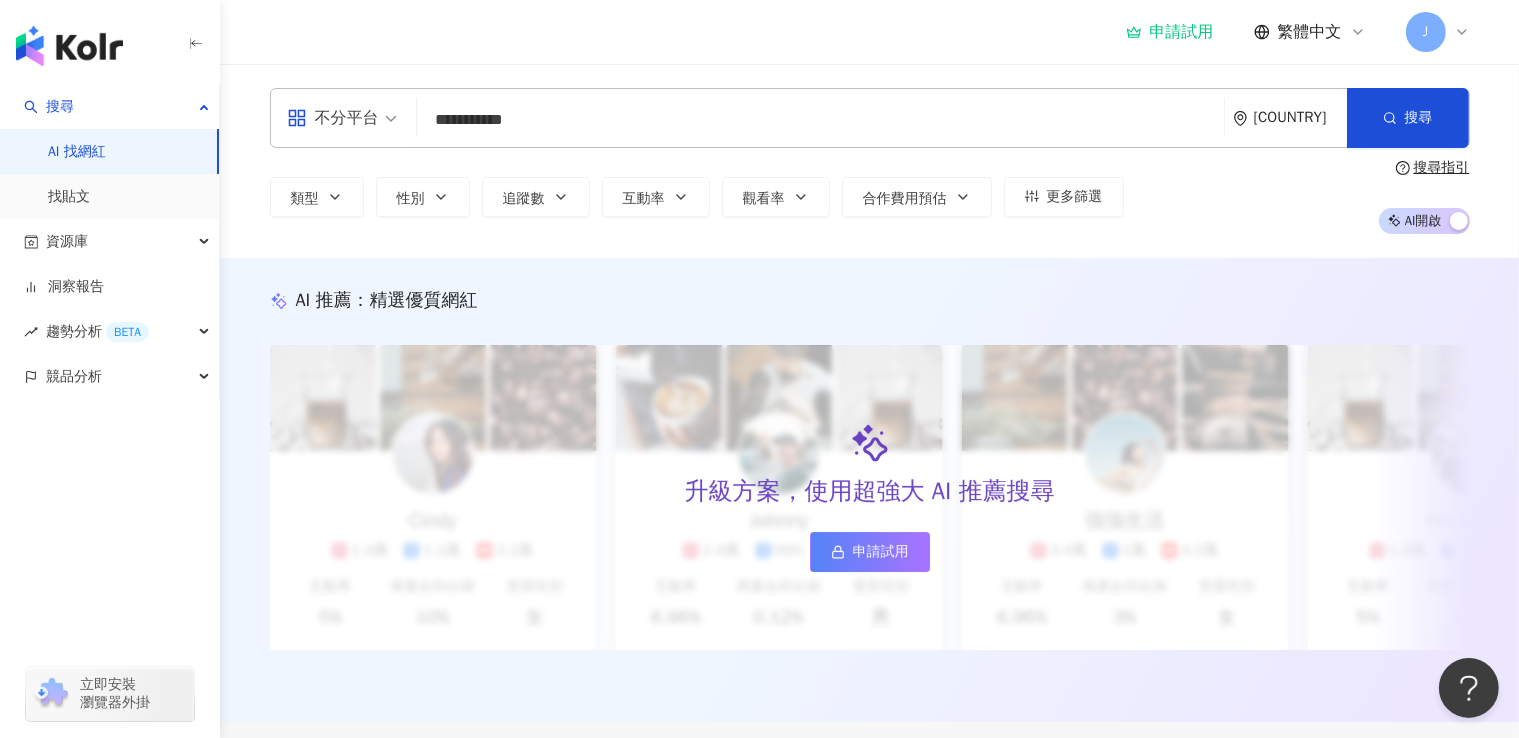 type on "**********" 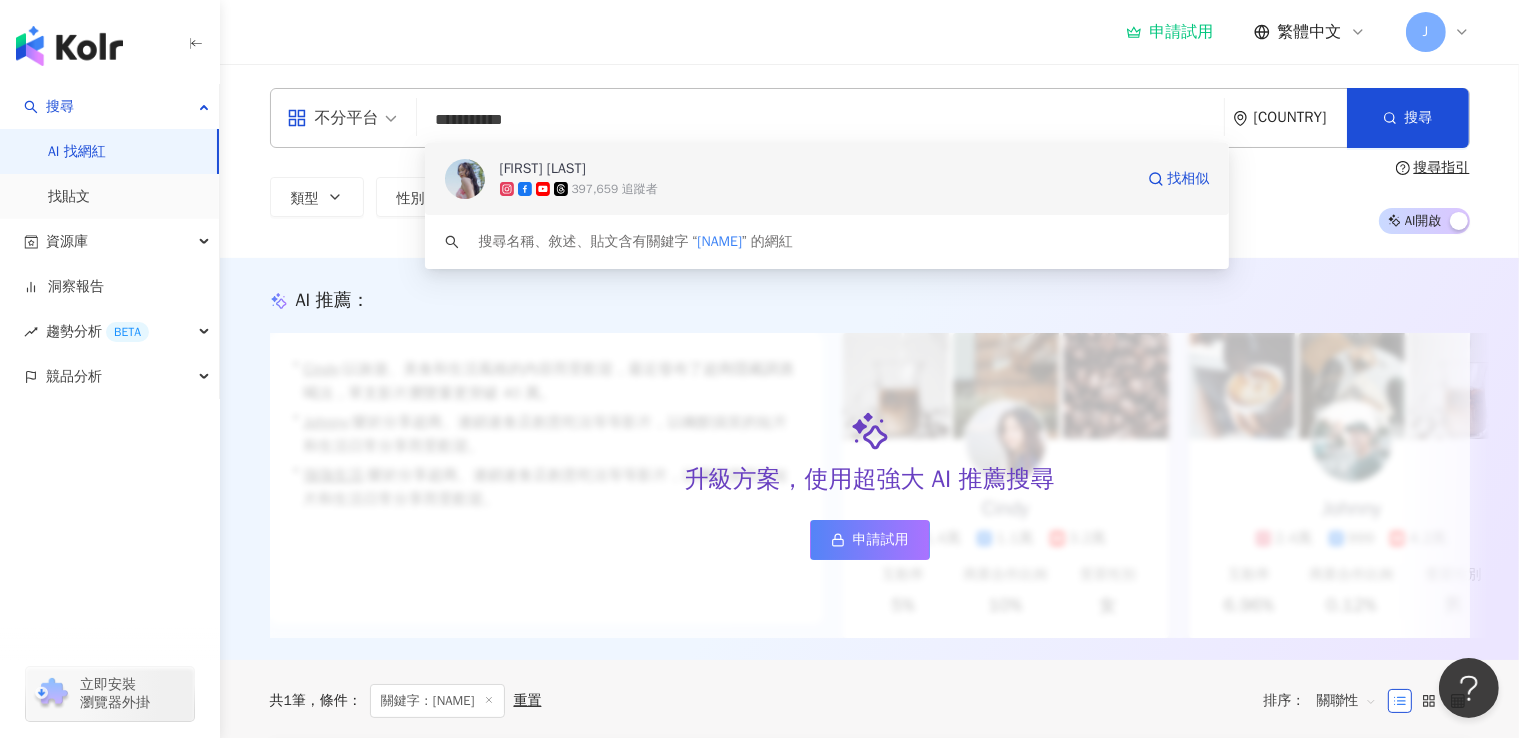 click on "397,659   追蹤者" at bounding box center (615, 189) 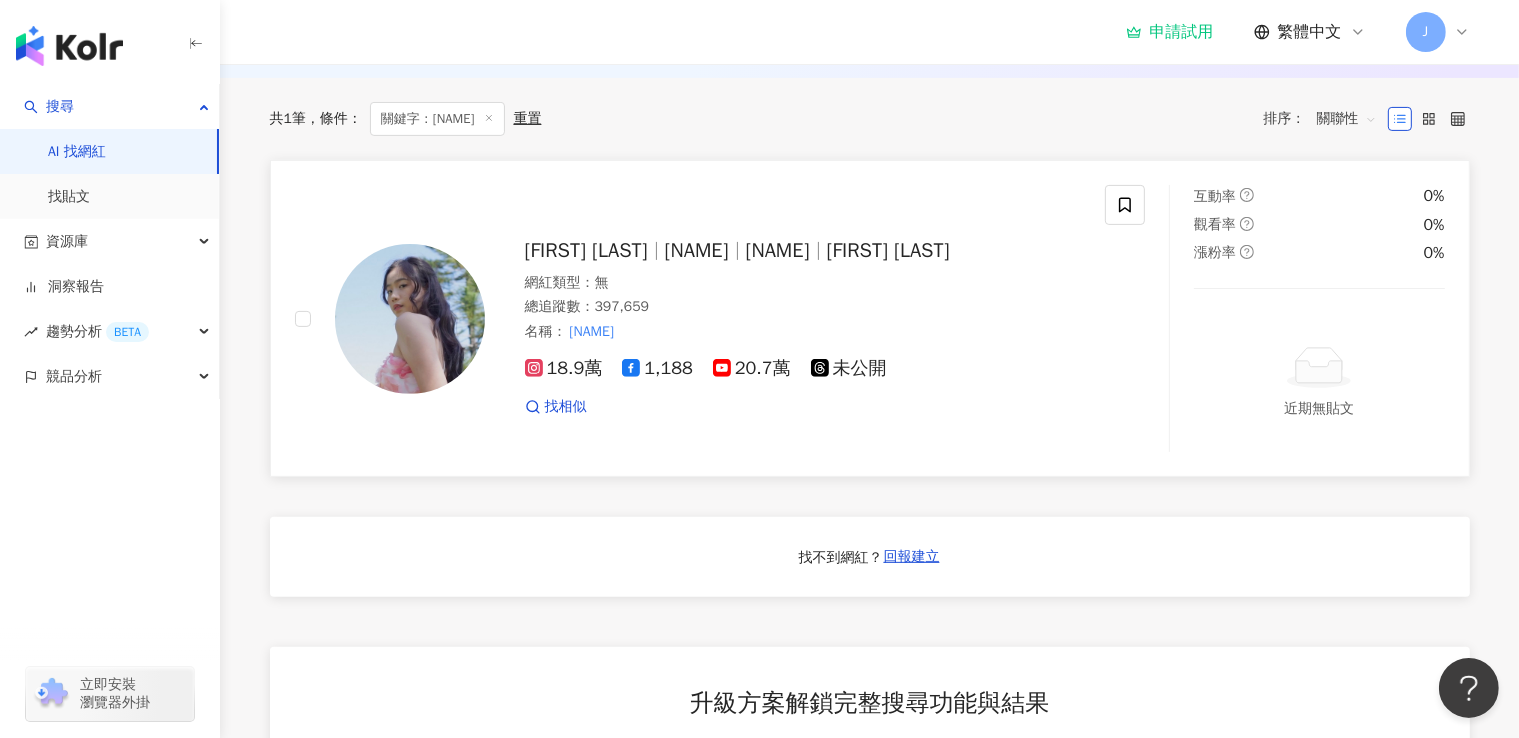 scroll, scrollTop: 563, scrollLeft: 0, axis: vertical 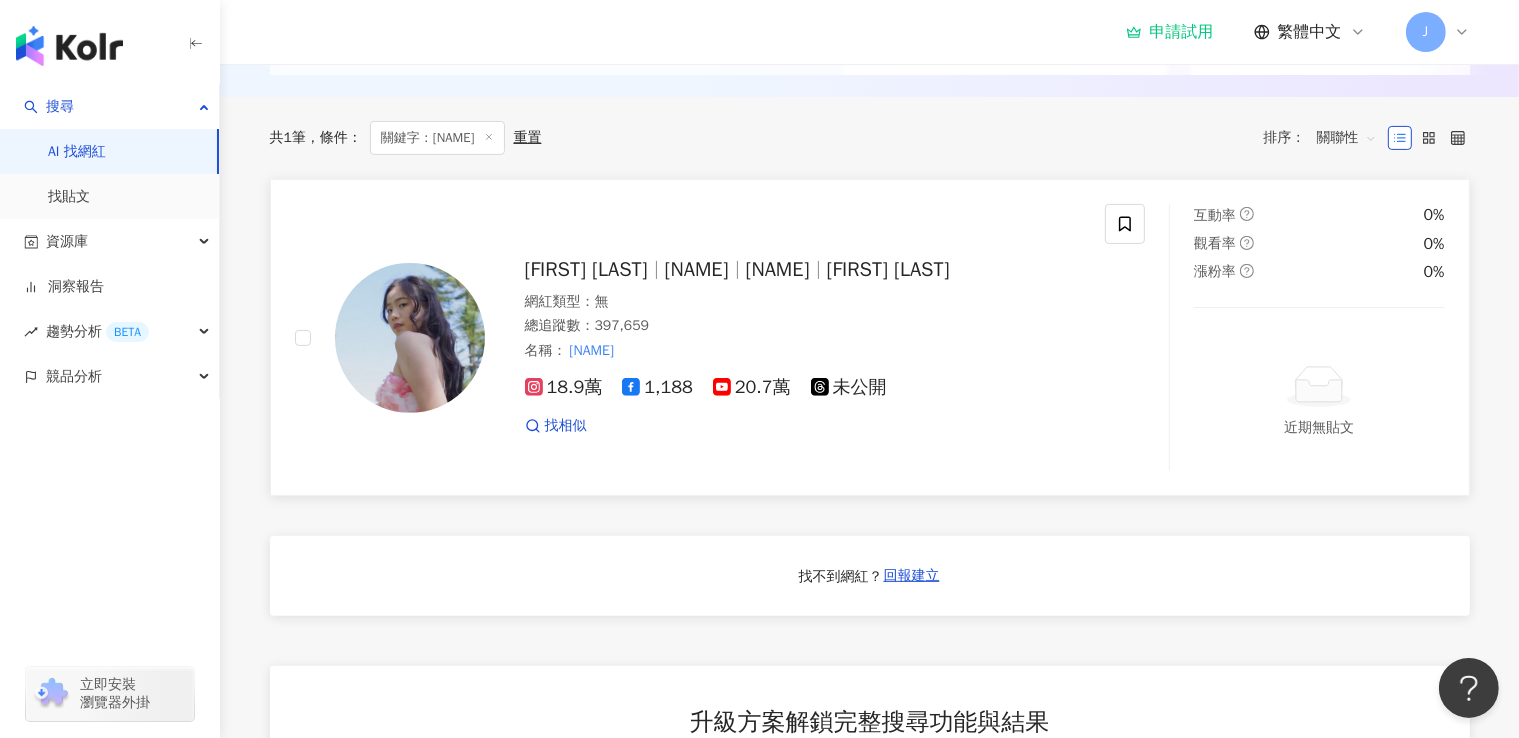 click at bounding box center [410, 338] 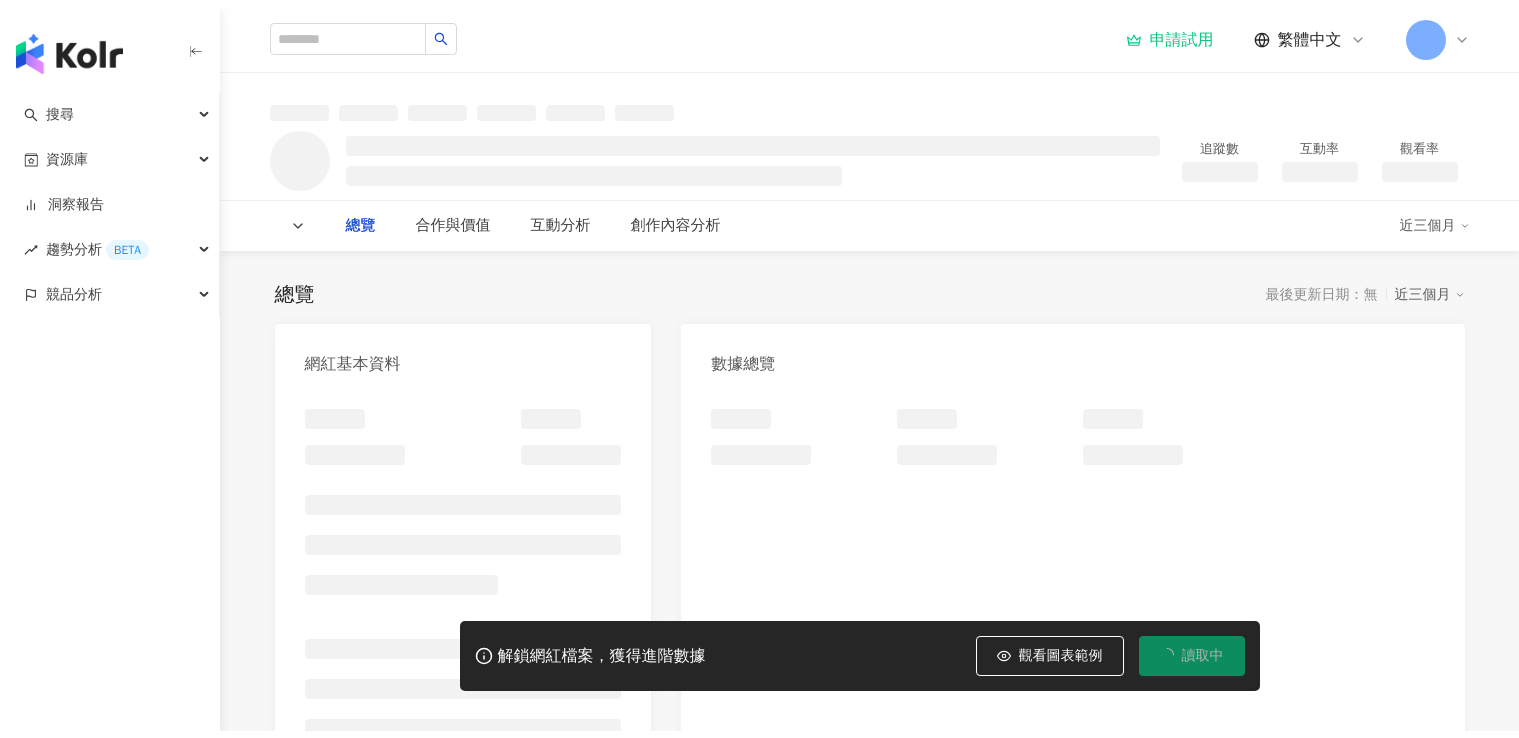 scroll, scrollTop: 0, scrollLeft: 0, axis: both 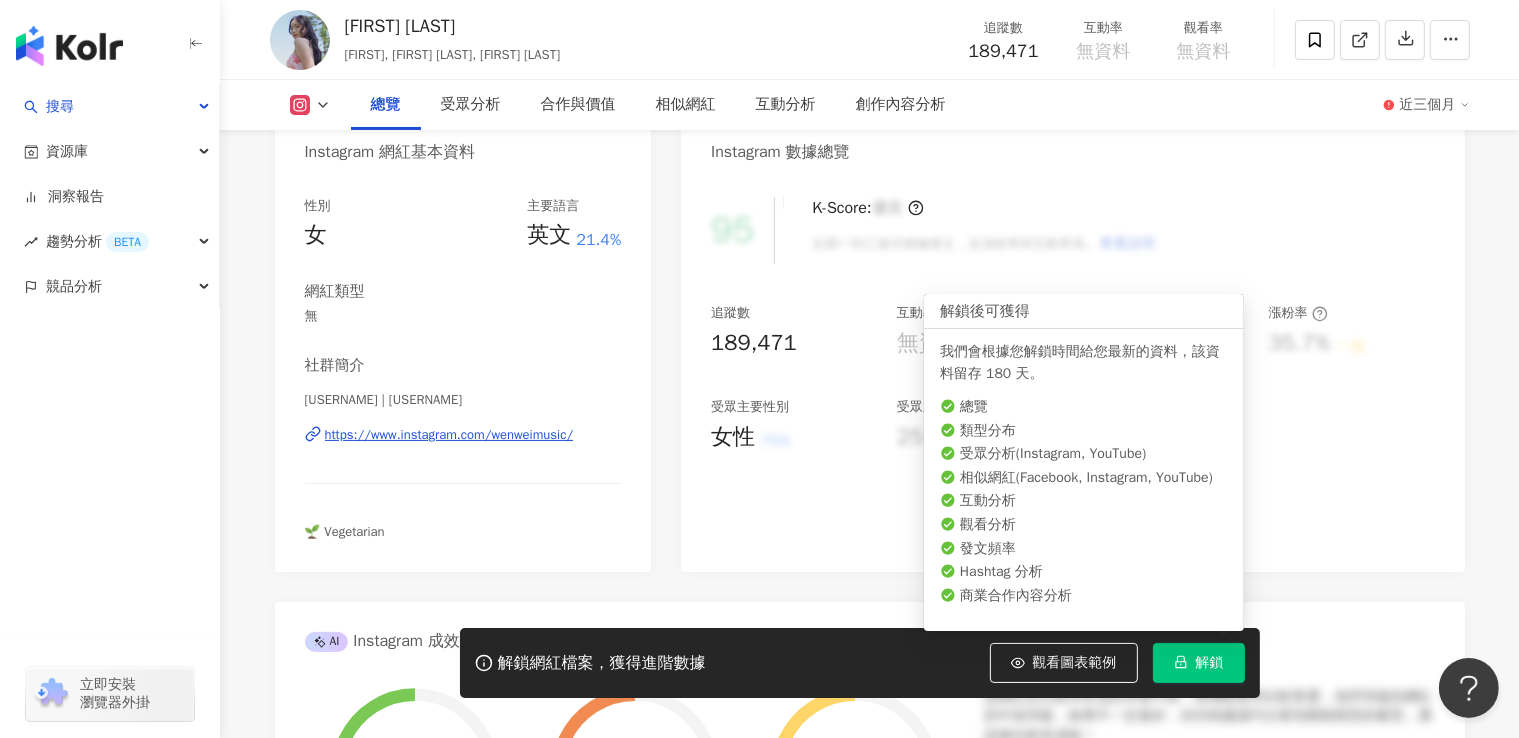 click on "解鎖" at bounding box center (1210, 663) 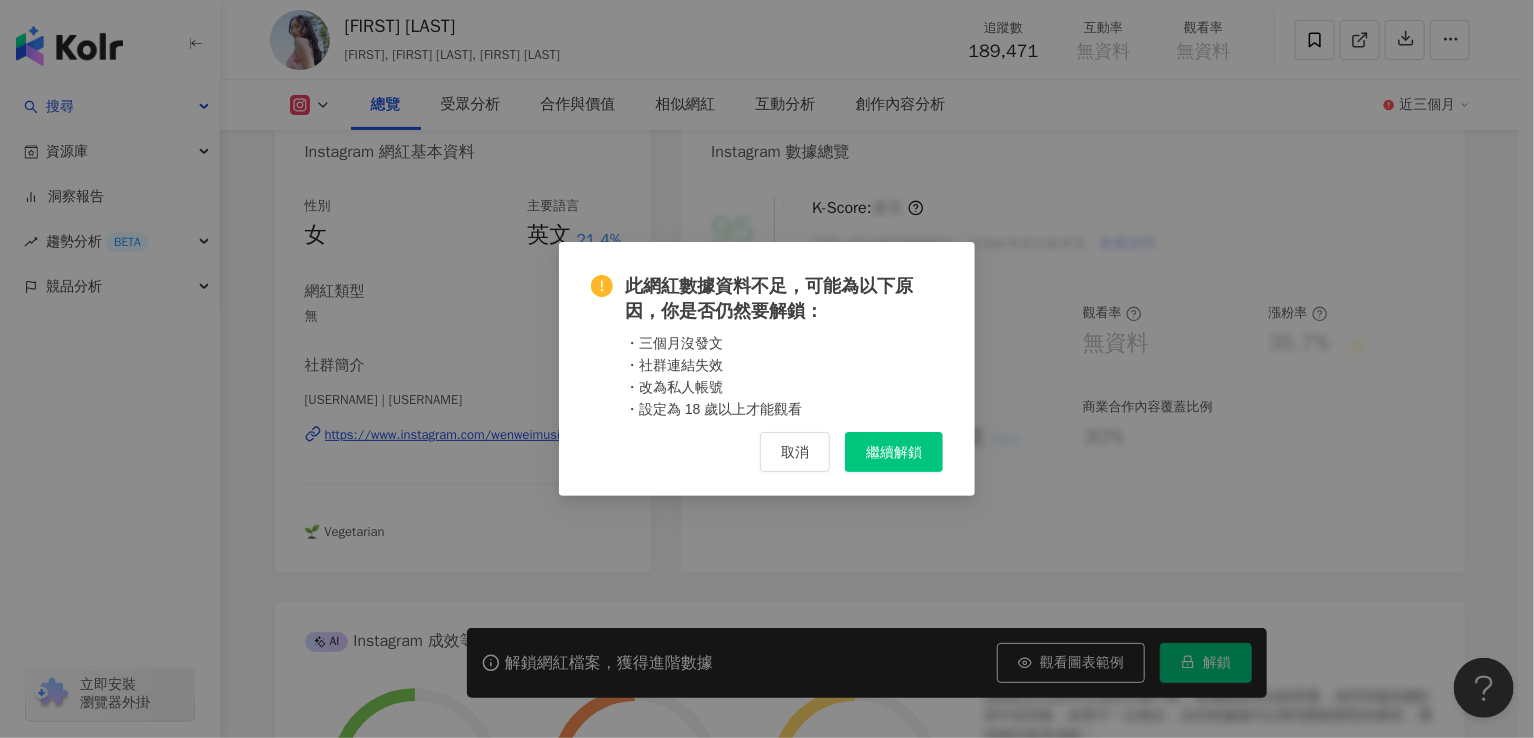 click on "繼續解鎖" at bounding box center (894, 452) 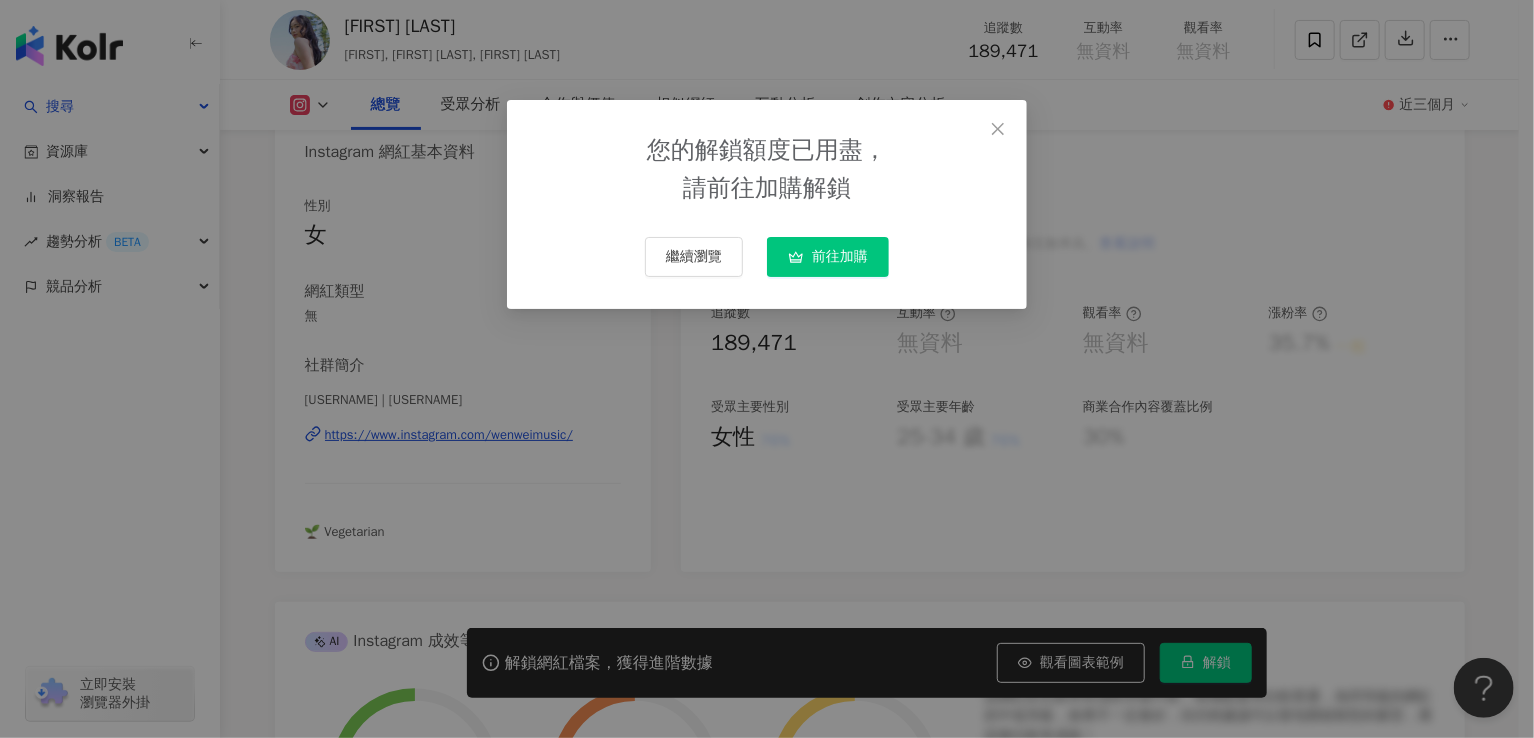 click 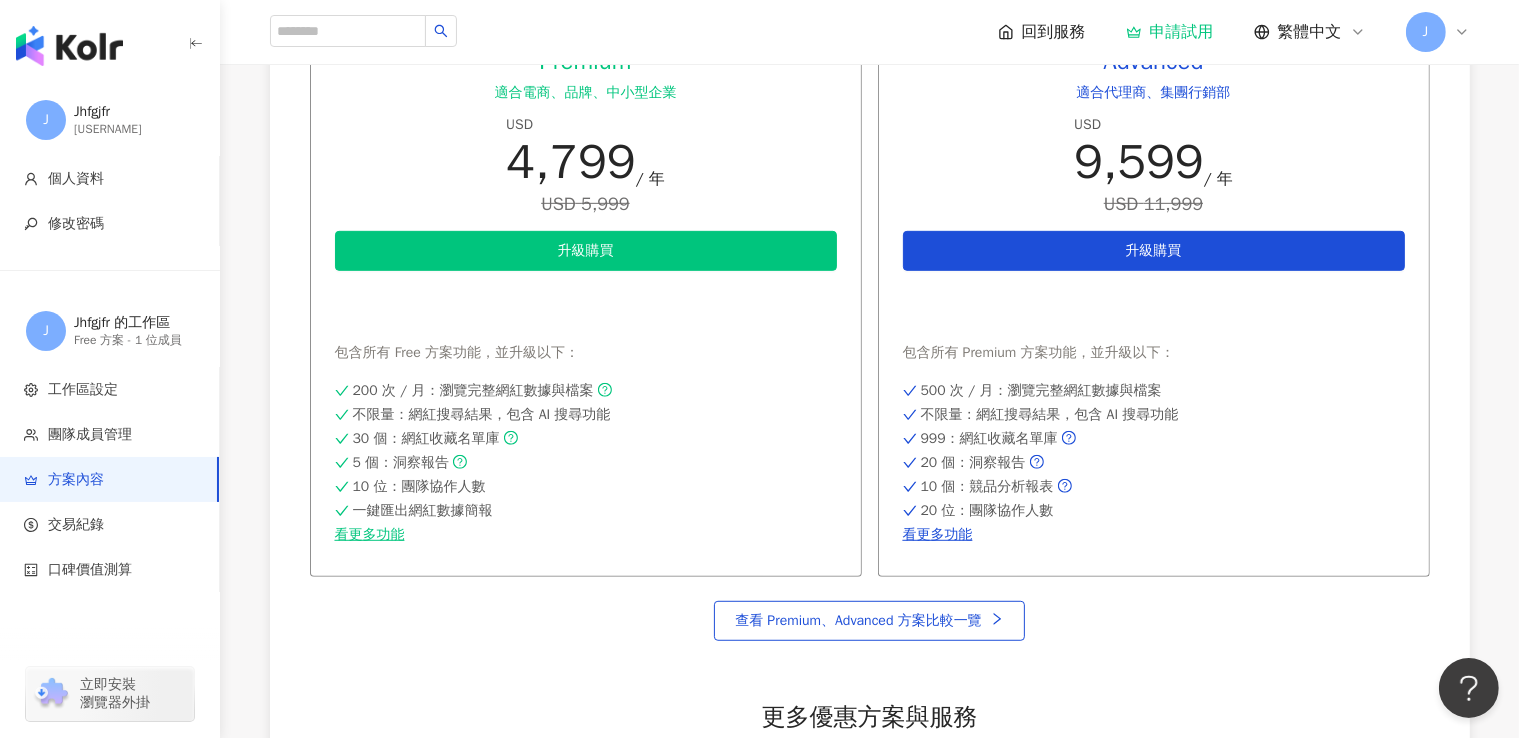 scroll, scrollTop: 988, scrollLeft: 0, axis: vertical 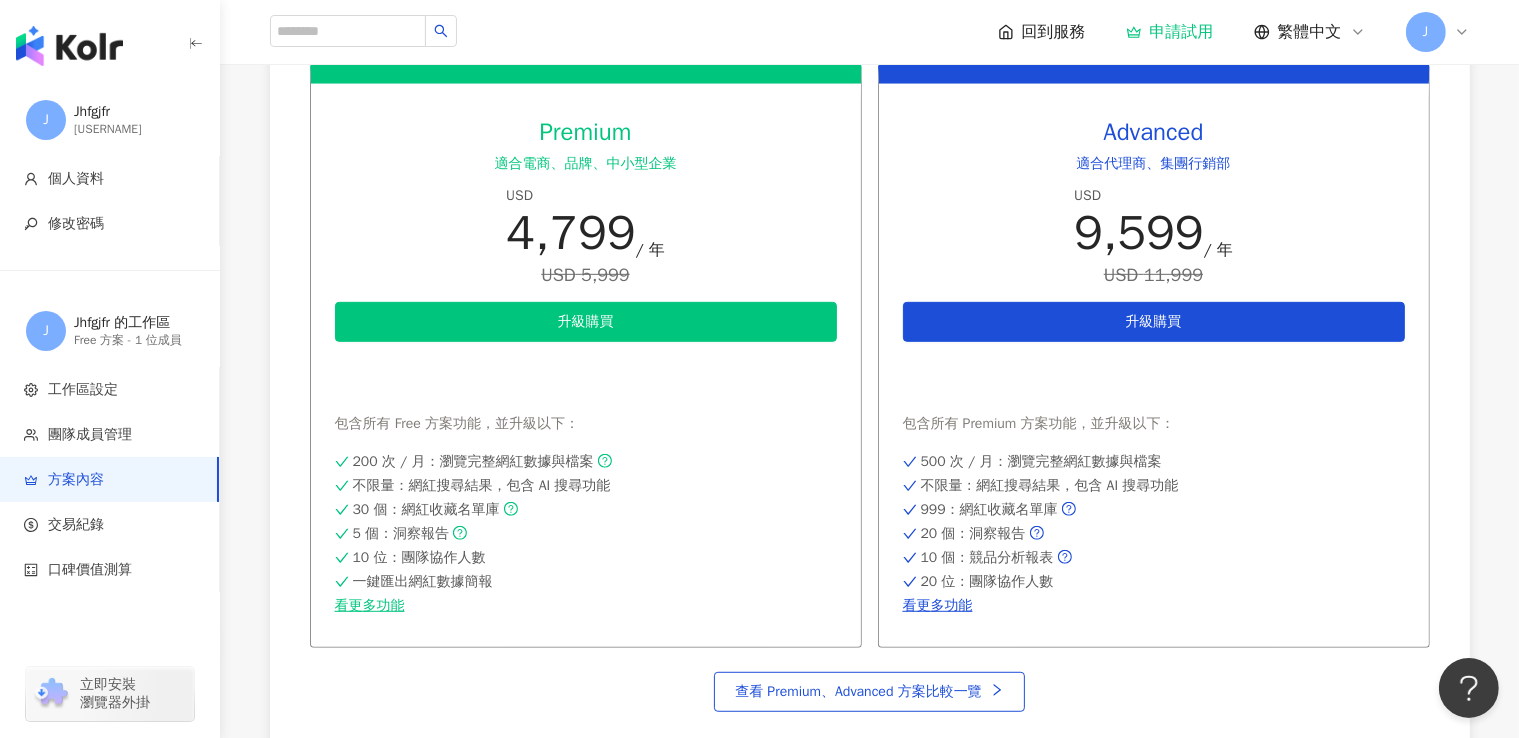 click 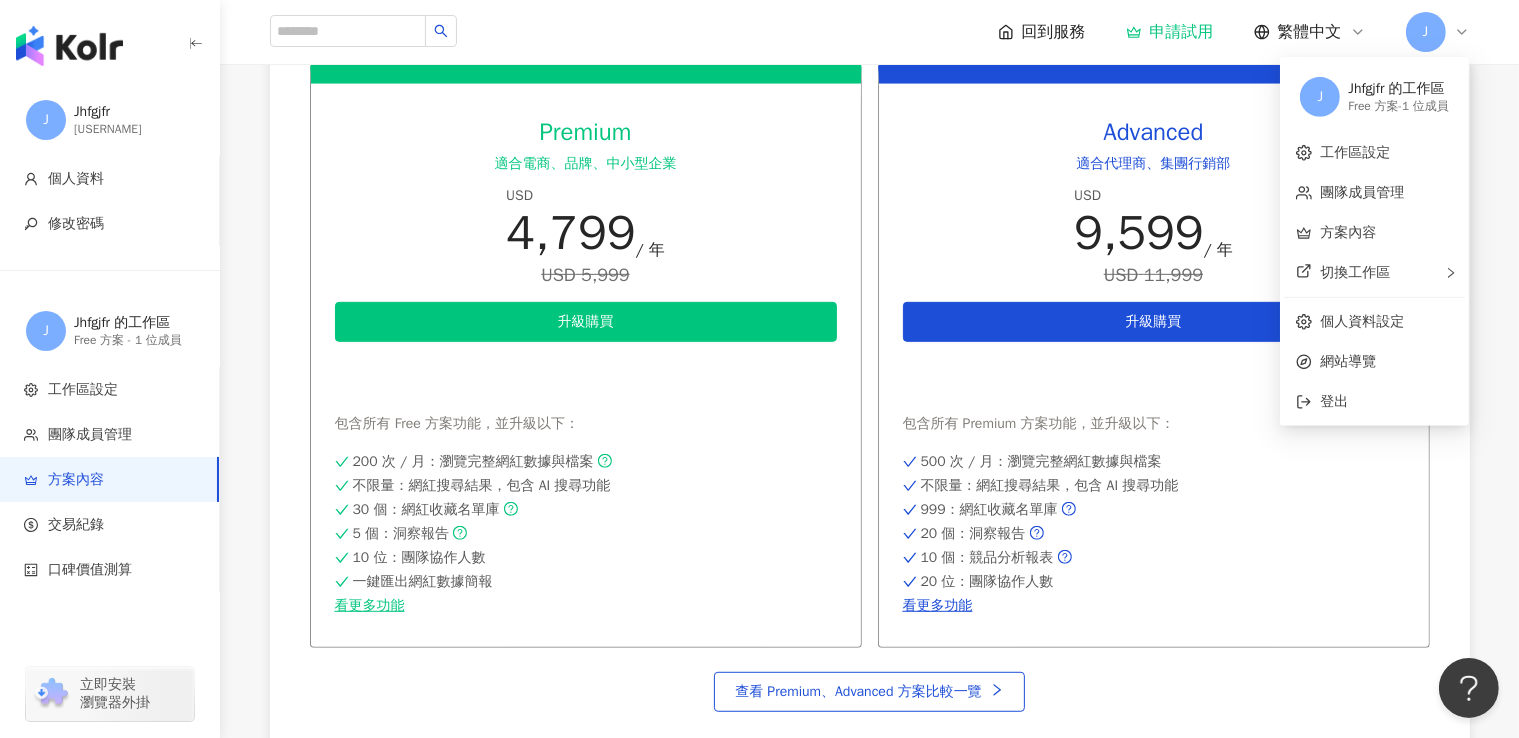 click on "繁體中文" at bounding box center [1310, 32] 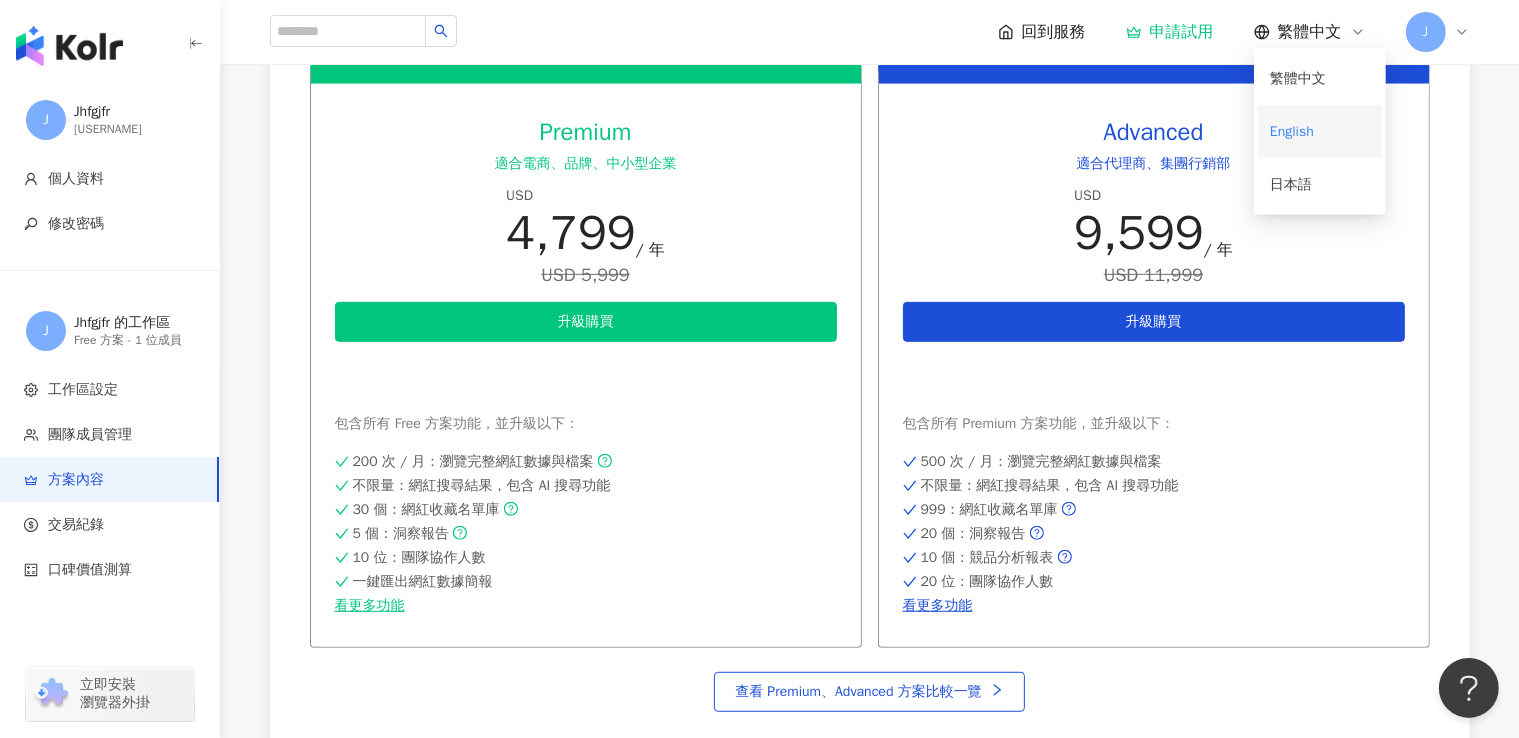 click on "English" at bounding box center (1320, 131) 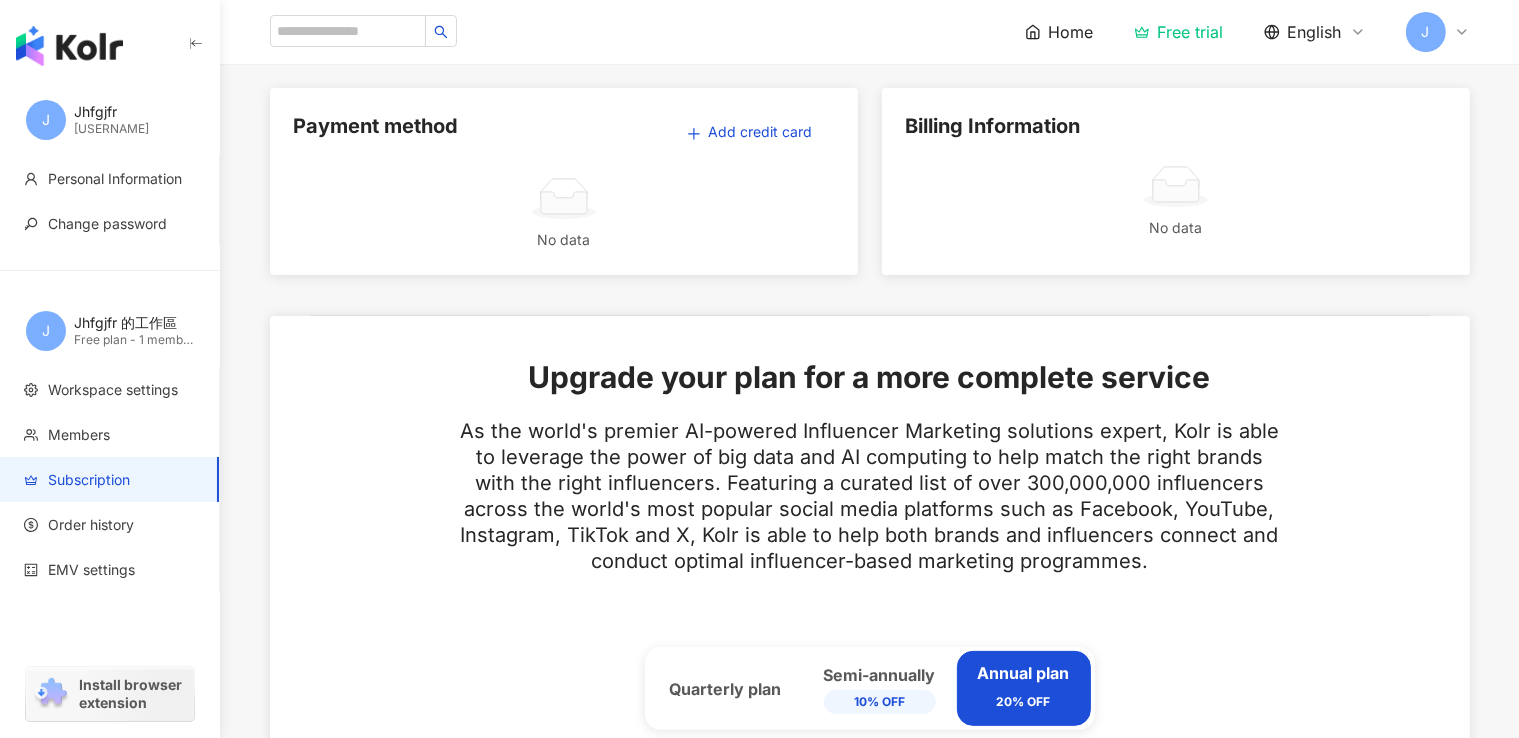scroll, scrollTop: 0, scrollLeft: 0, axis: both 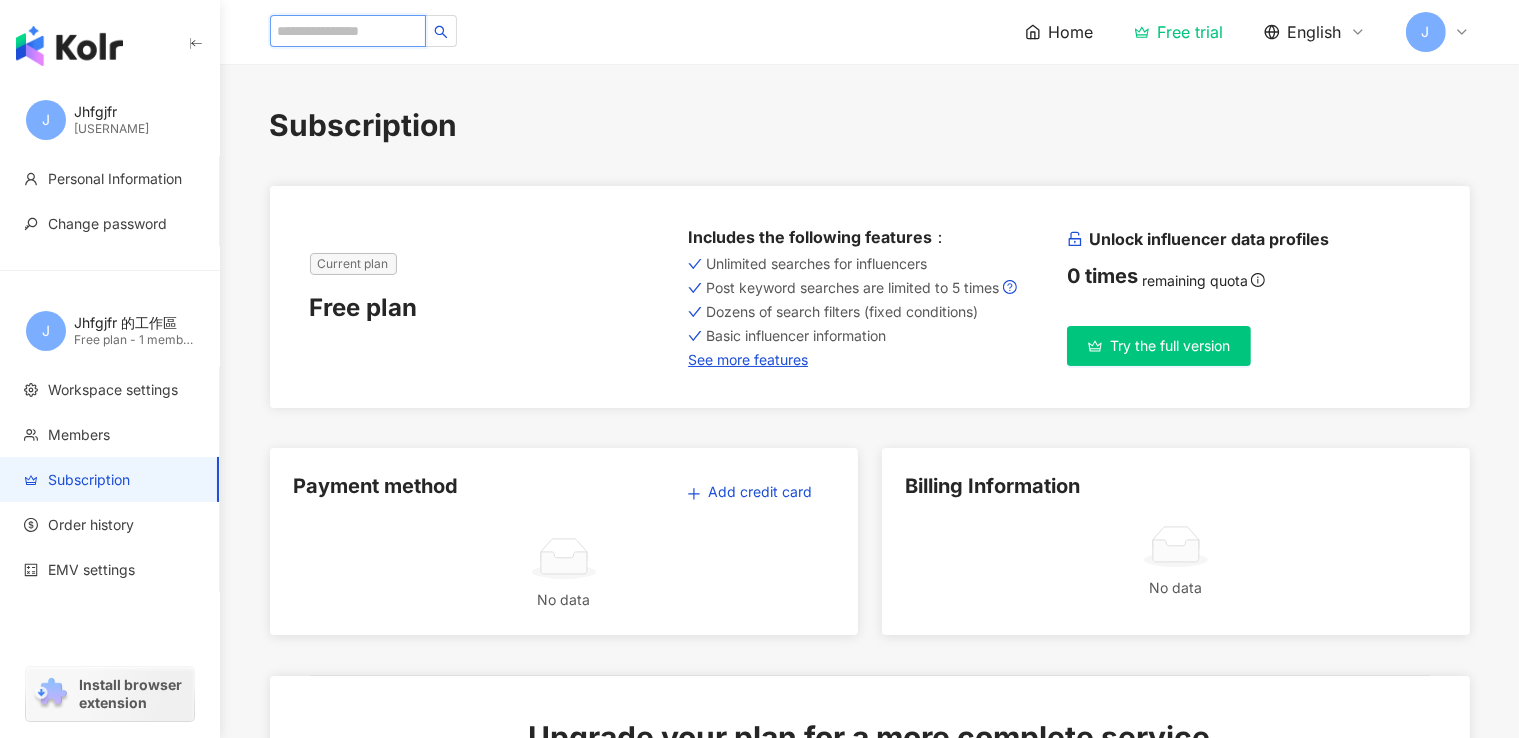 click at bounding box center [348, 31] 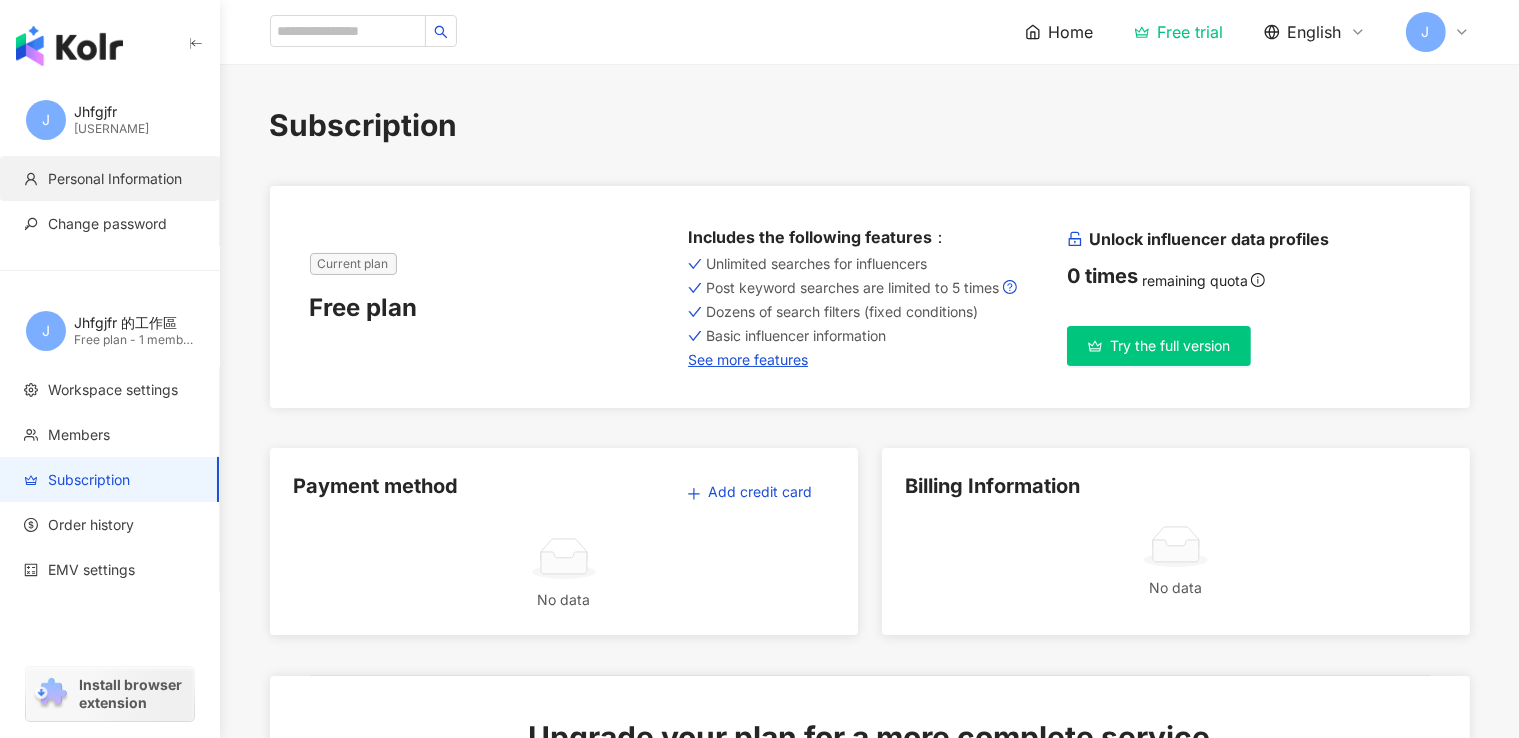 click on "Personal Information" at bounding box center [115, 179] 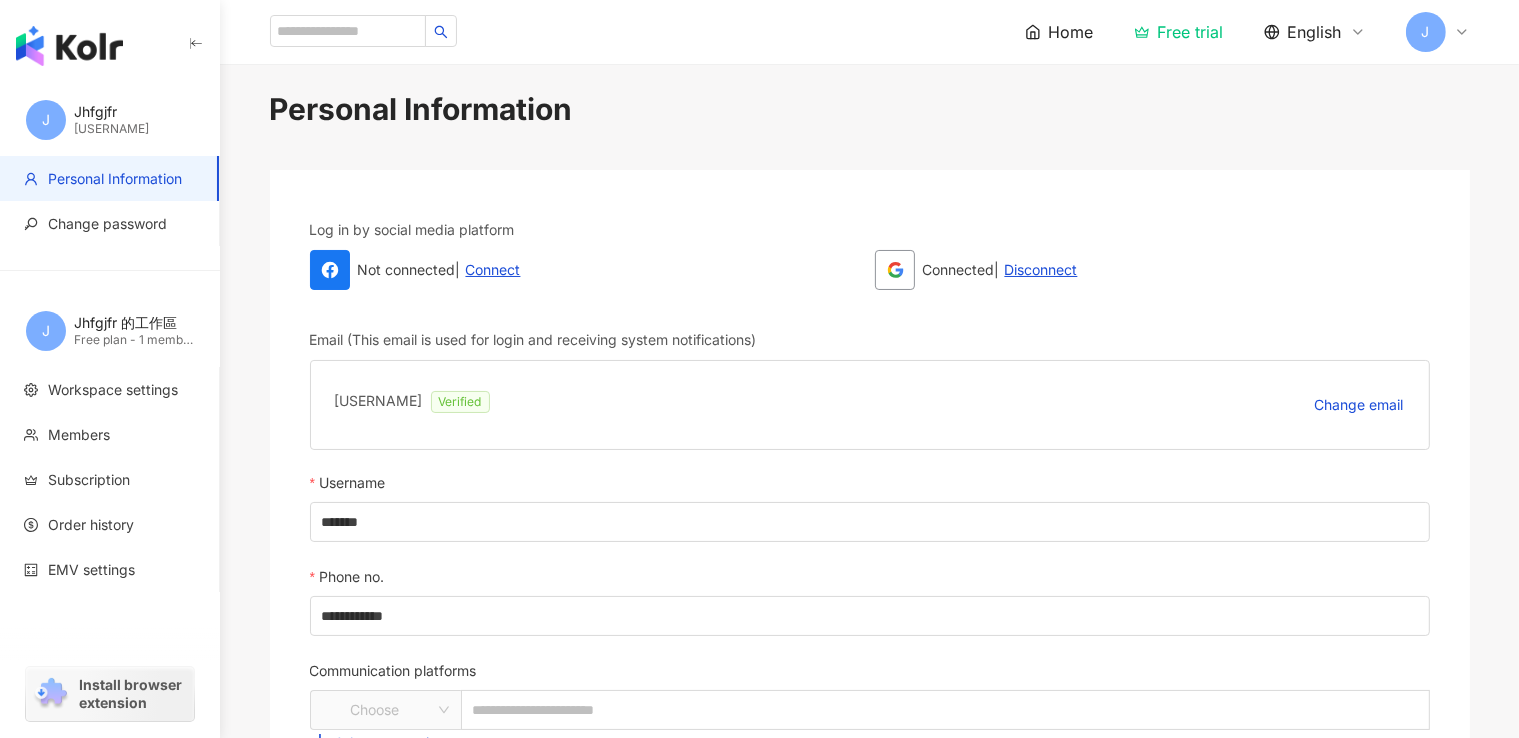 scroll, scrollTop: 63, scrollLeft: 0, axis: vertical 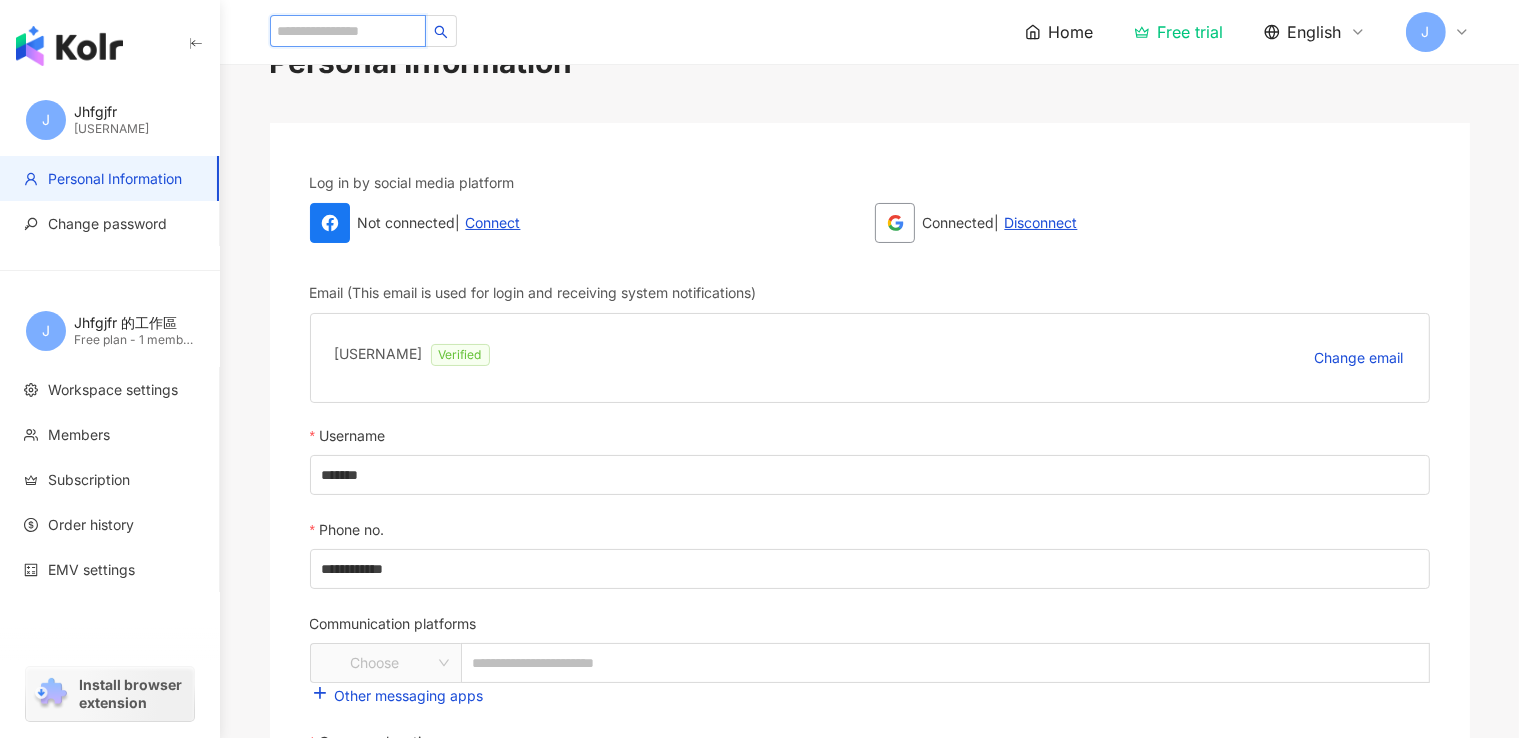 click at bounding box center [348, 31] 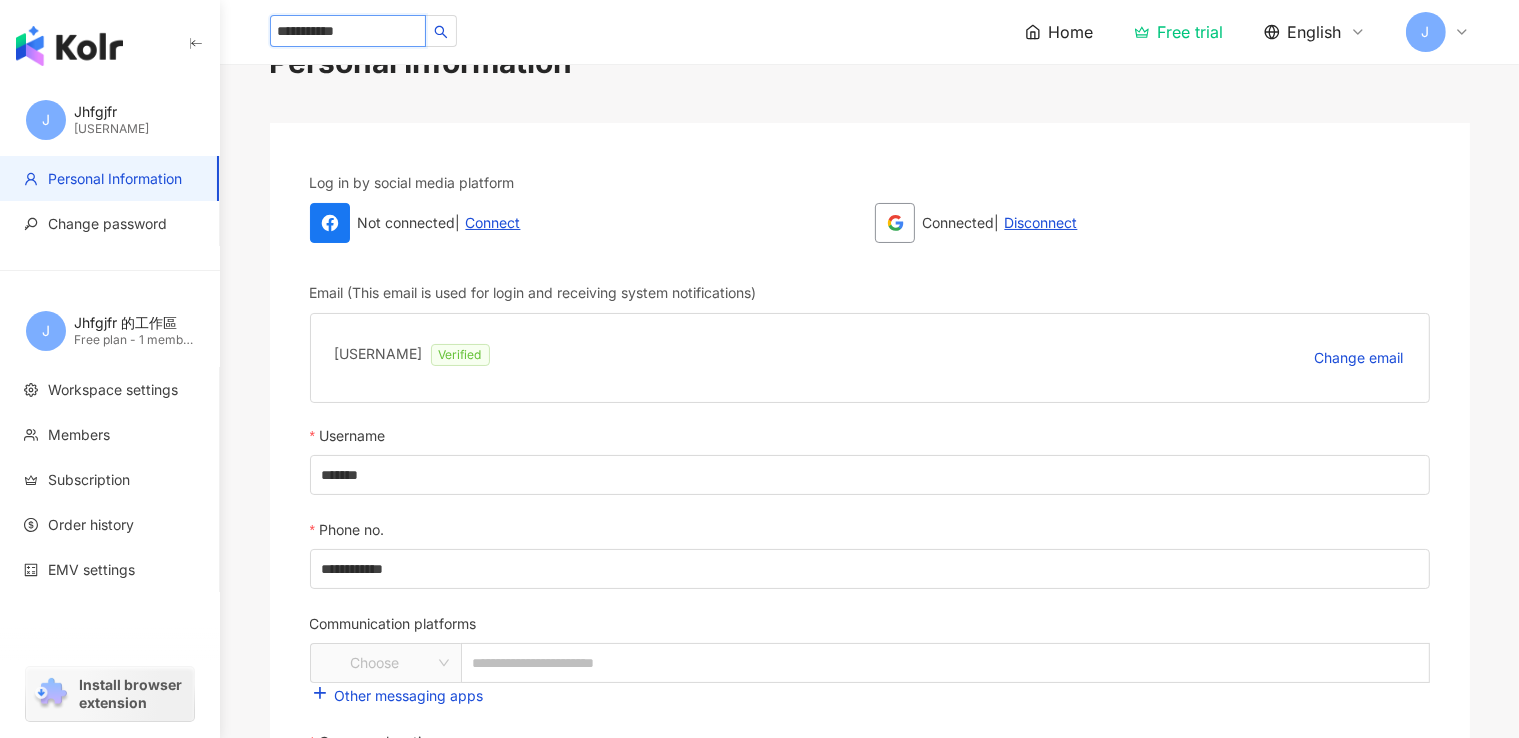 type on "**********" 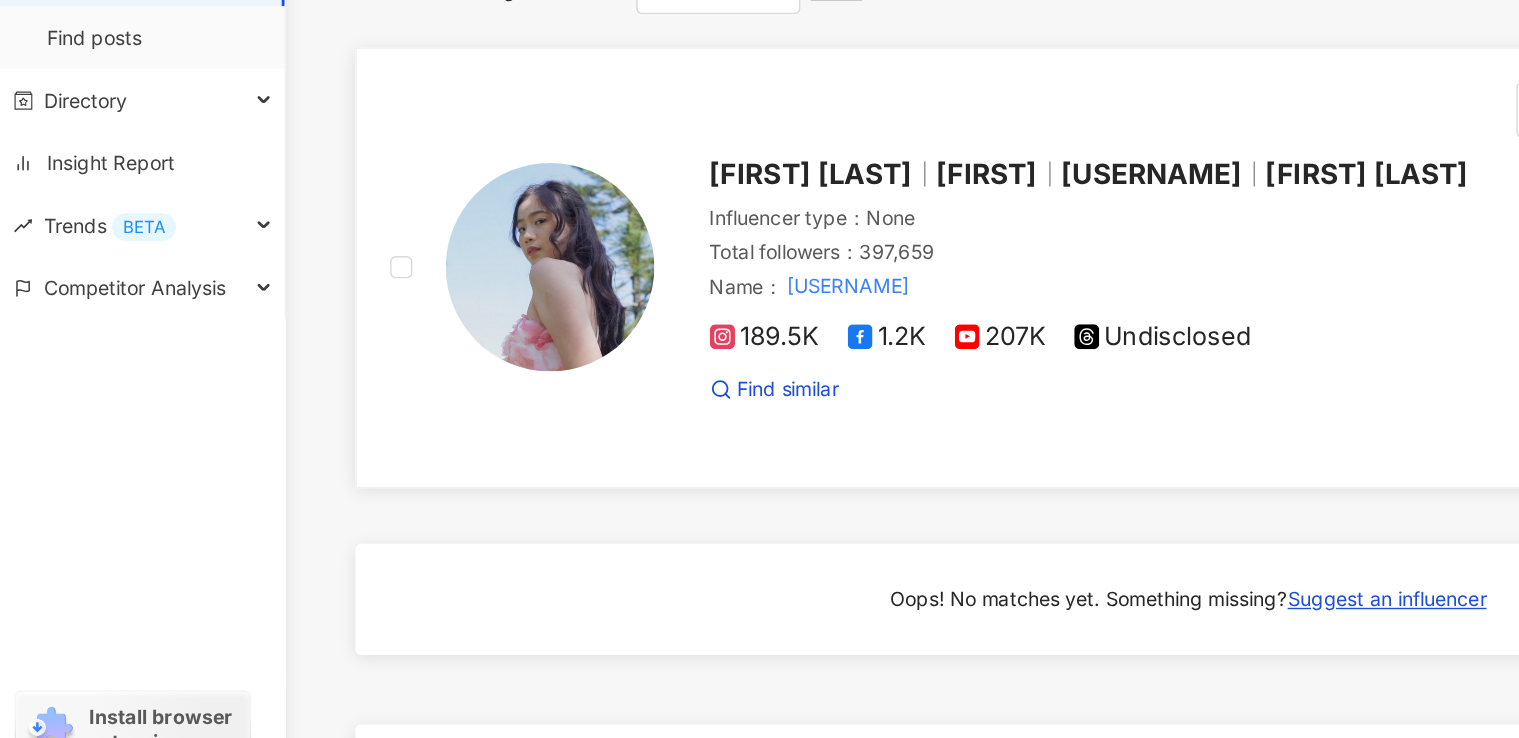 scroll, scrollTop: 558, scrollLeft: 0, axis: vertical 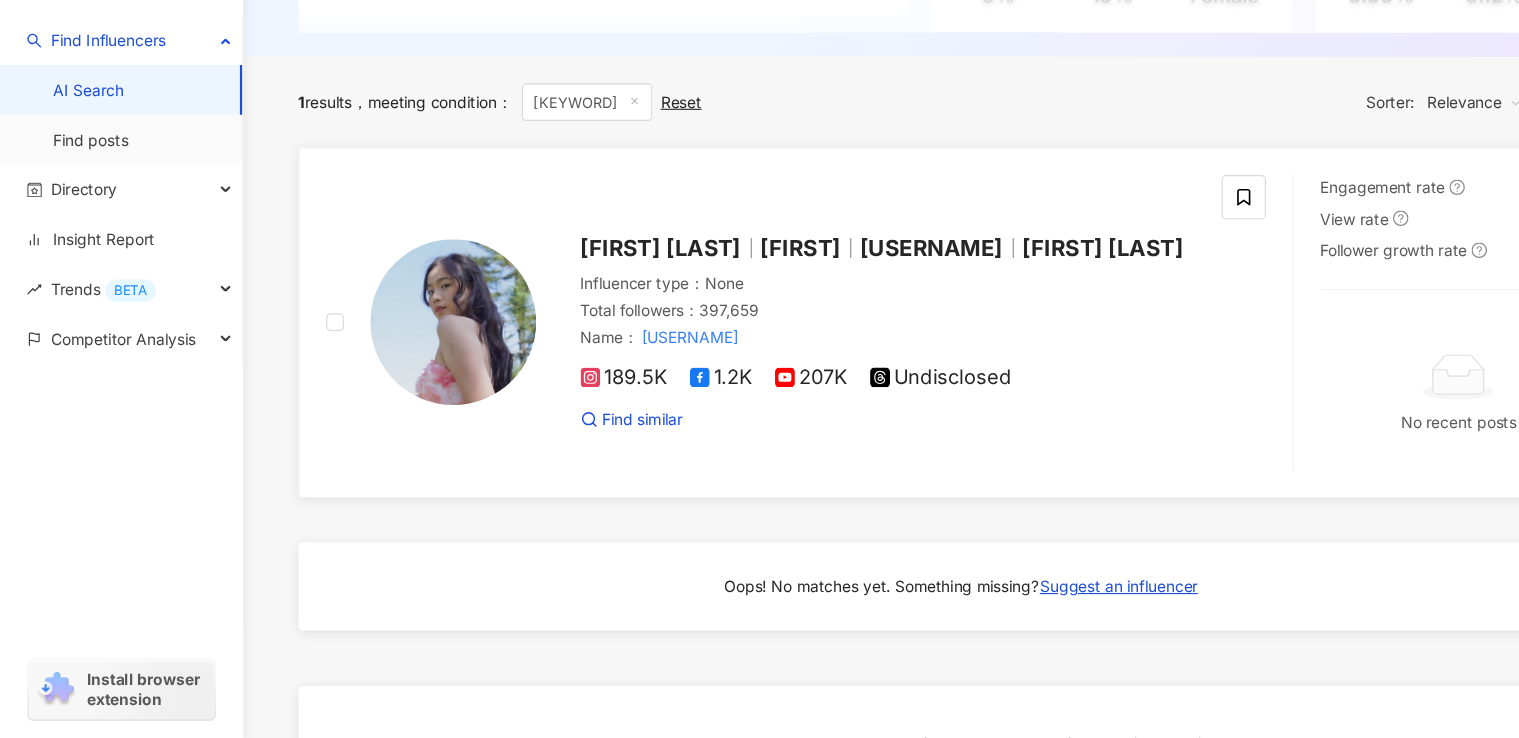 click at bounding box center (410, 362) 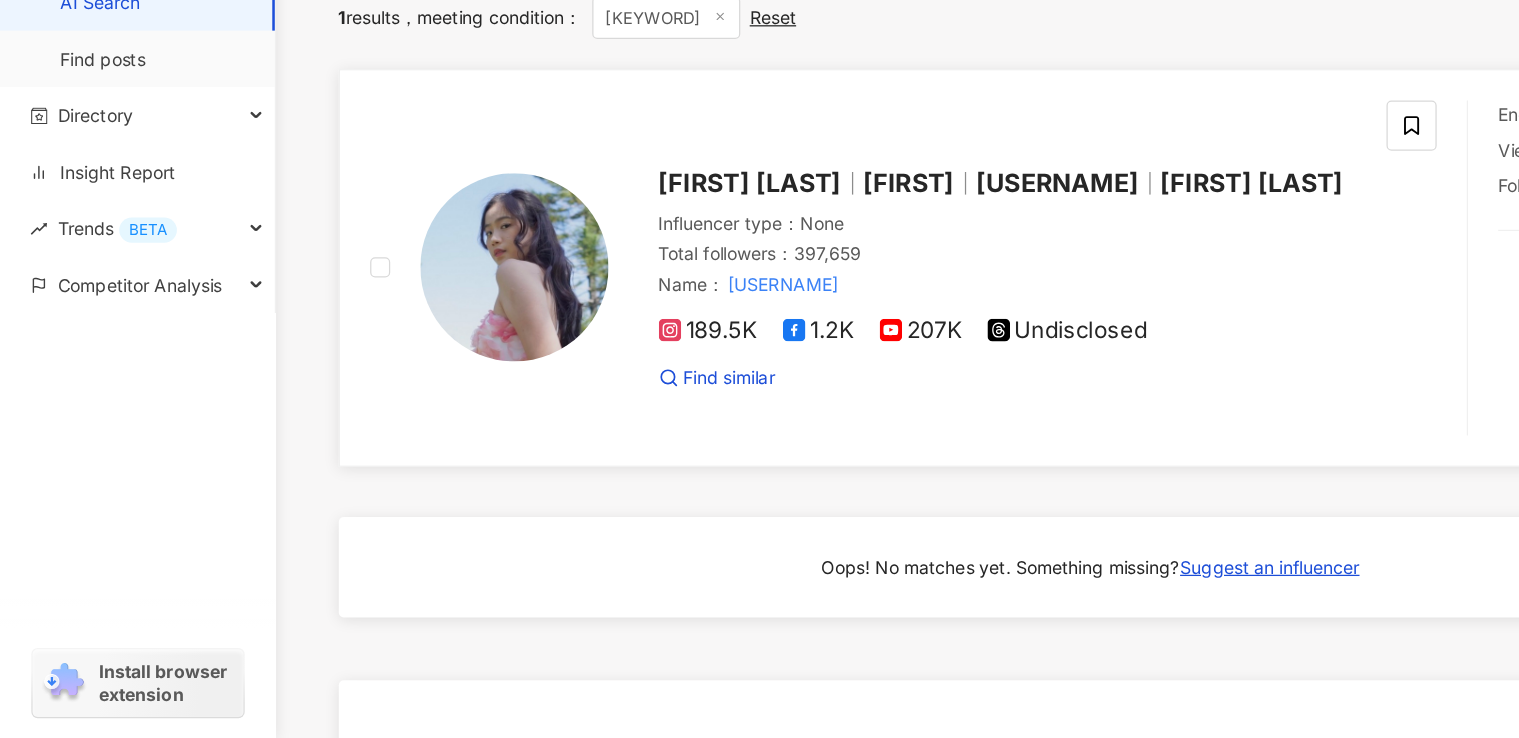 scroll, scrollTop: 555, scrollLeft: 0, axis: vertical 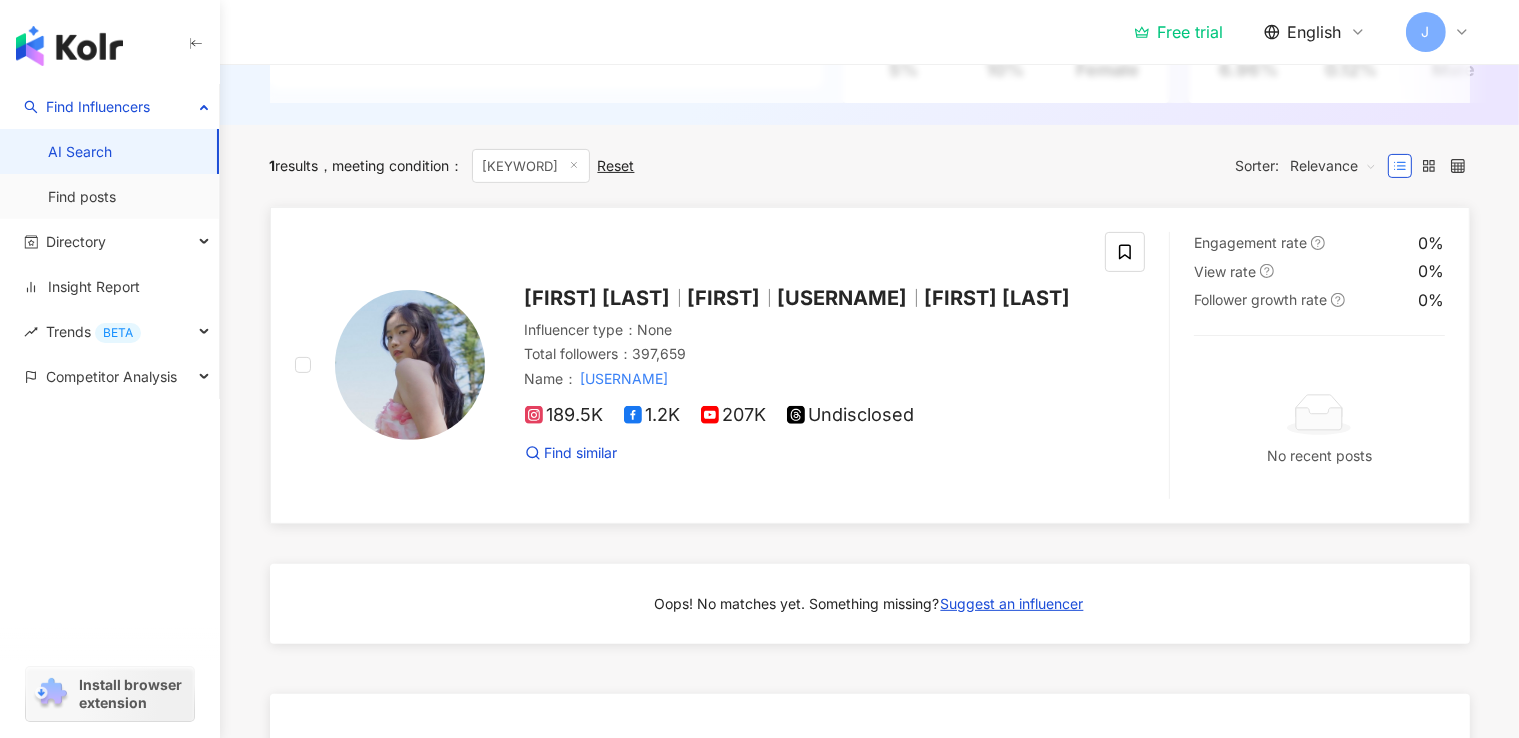 drag, startPoint x: 552, startPoint y: 429, endPoint x: 463, endPoint y: 403, distance: 92.72001 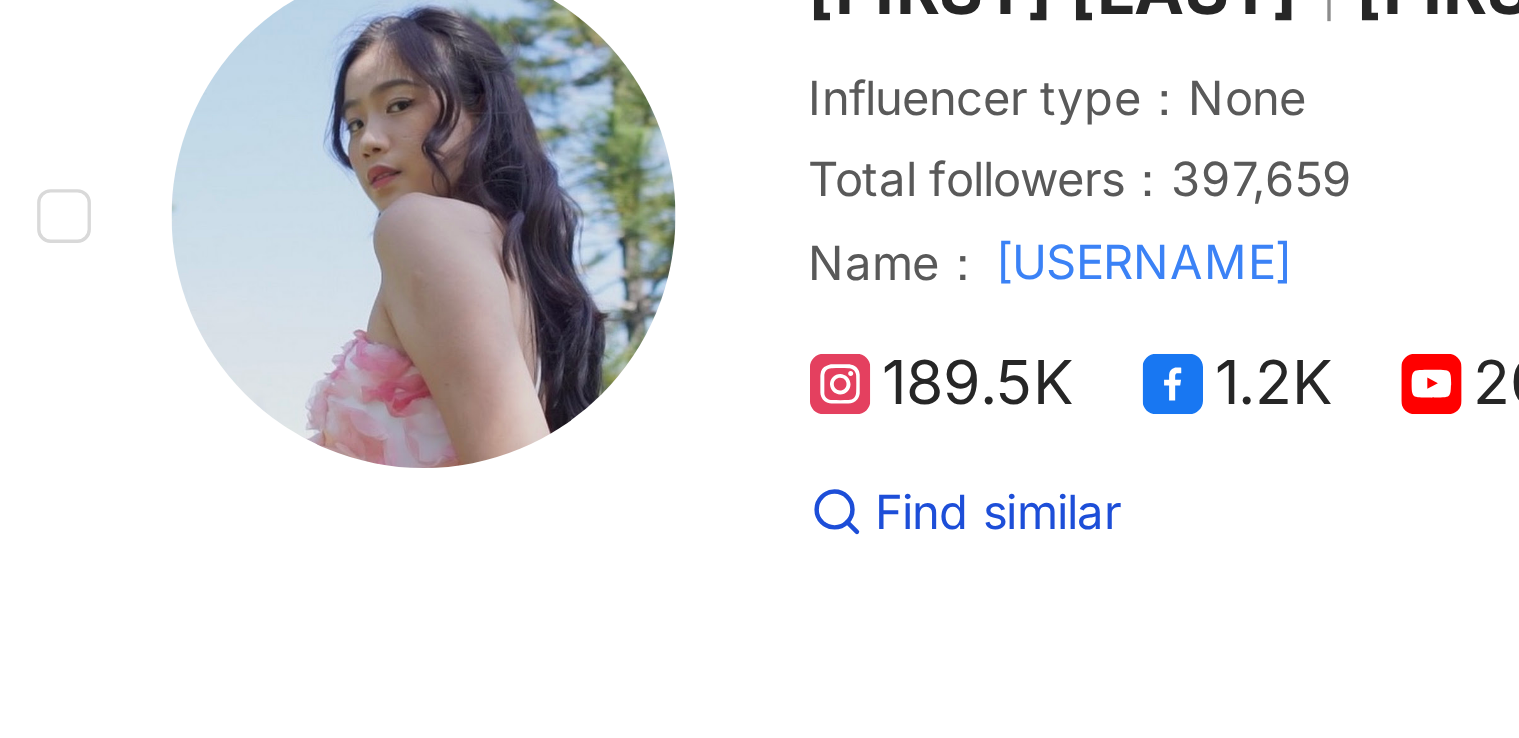 scroll, scrollTop: 555, scrollLeft: 0, axis: vertical 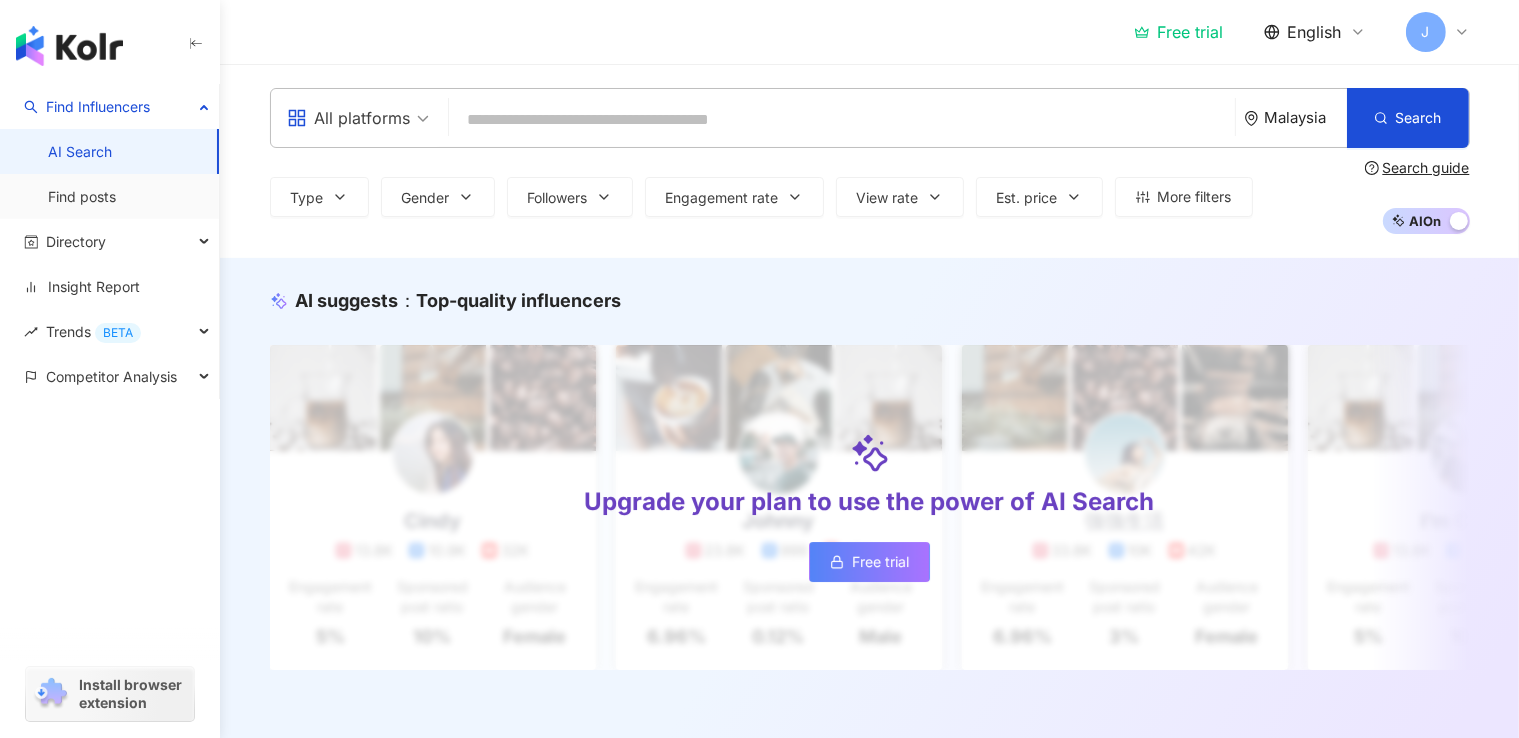 click on "J" at bounding box center (1438, 32) 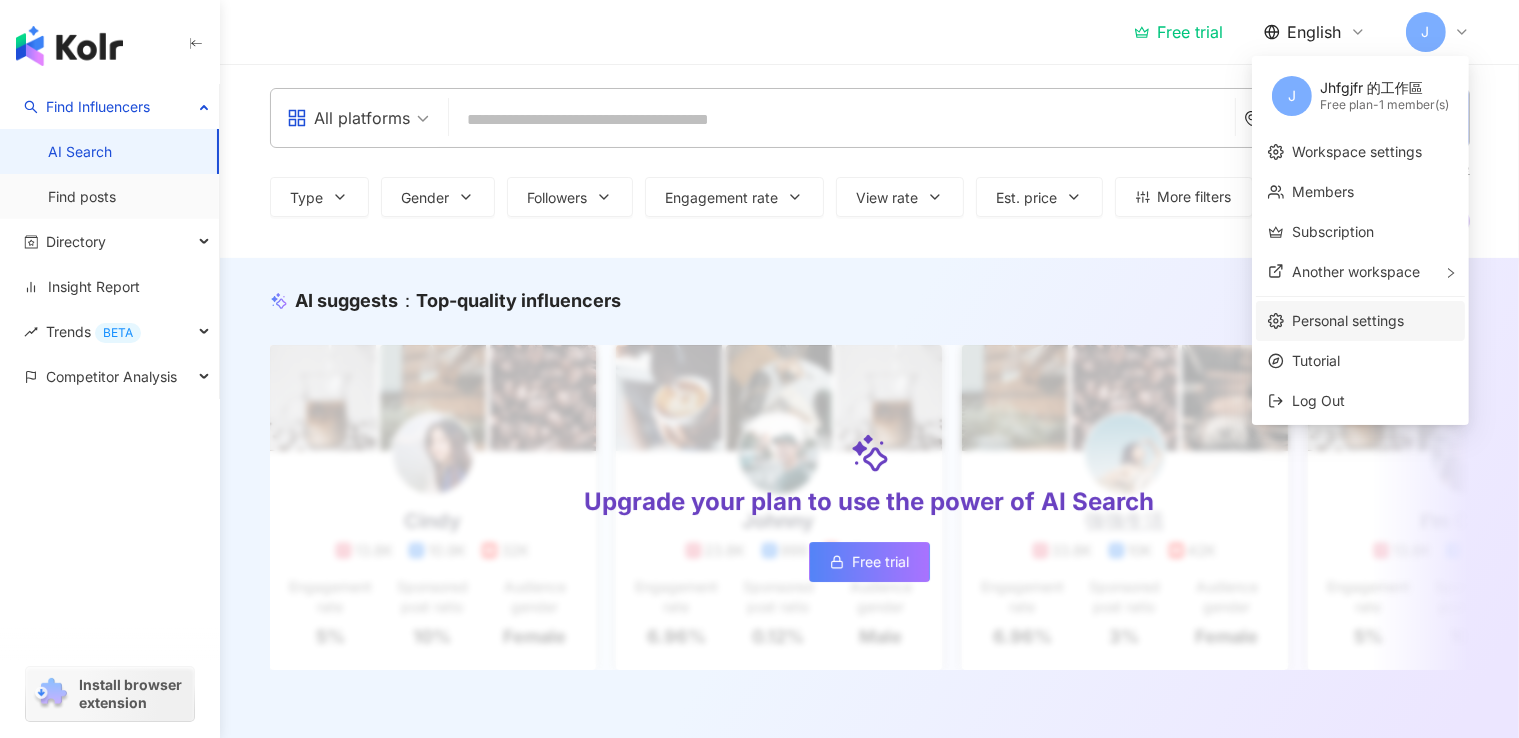 click on "Personal settings" at bounding box center (1348, 320) 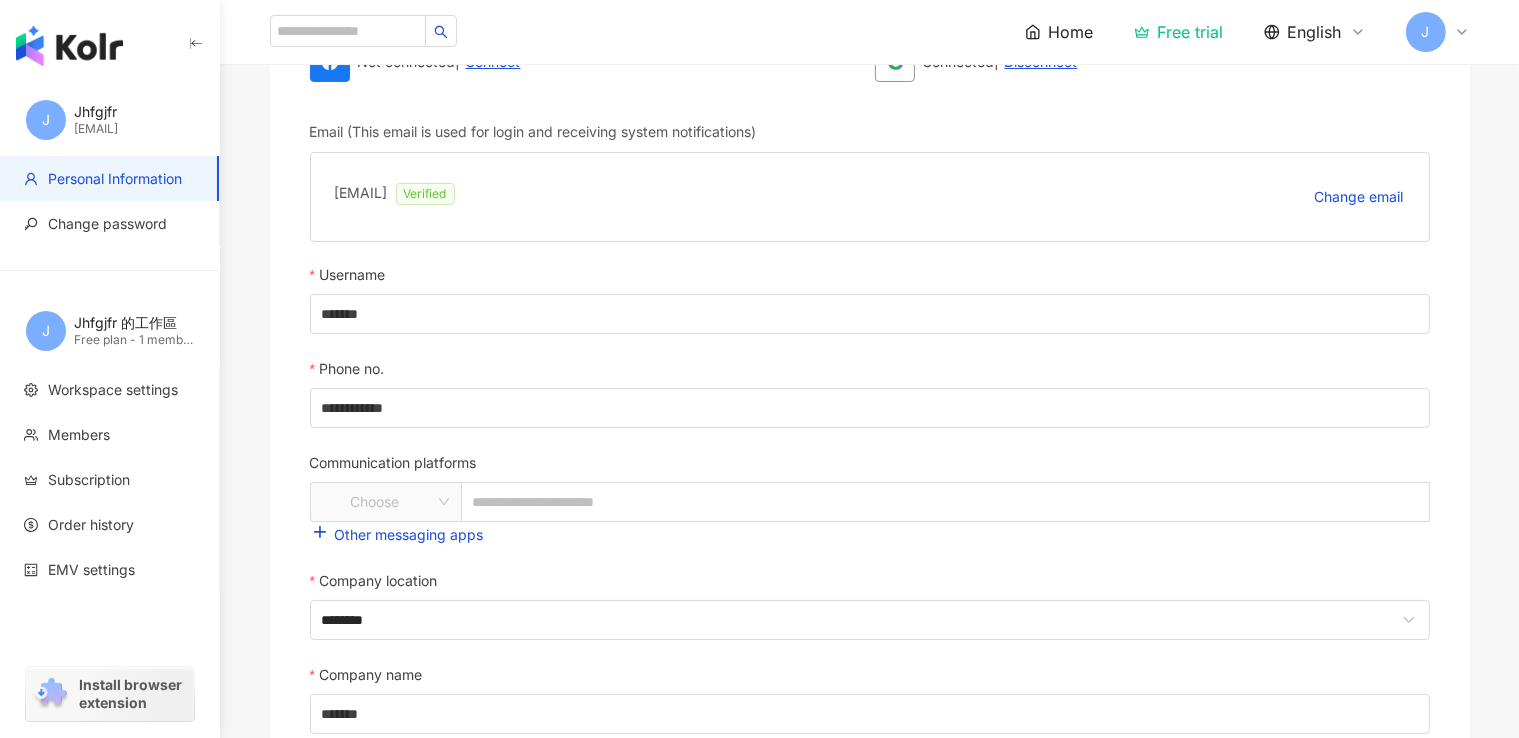 scroll, scrollTop: 0, scrollLeft: 0, axis: both 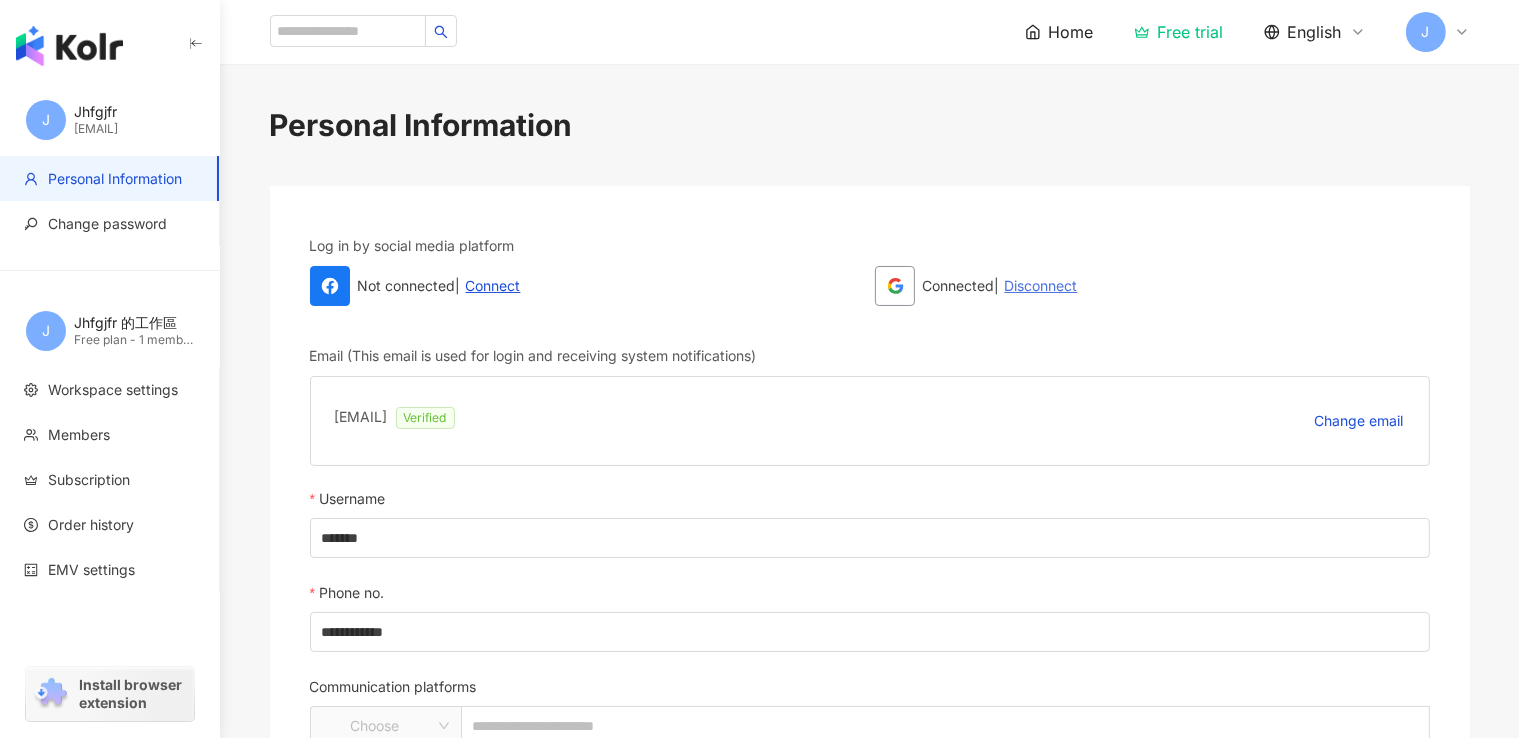 click on "Disconnect" at bounding box center (1041, 286) 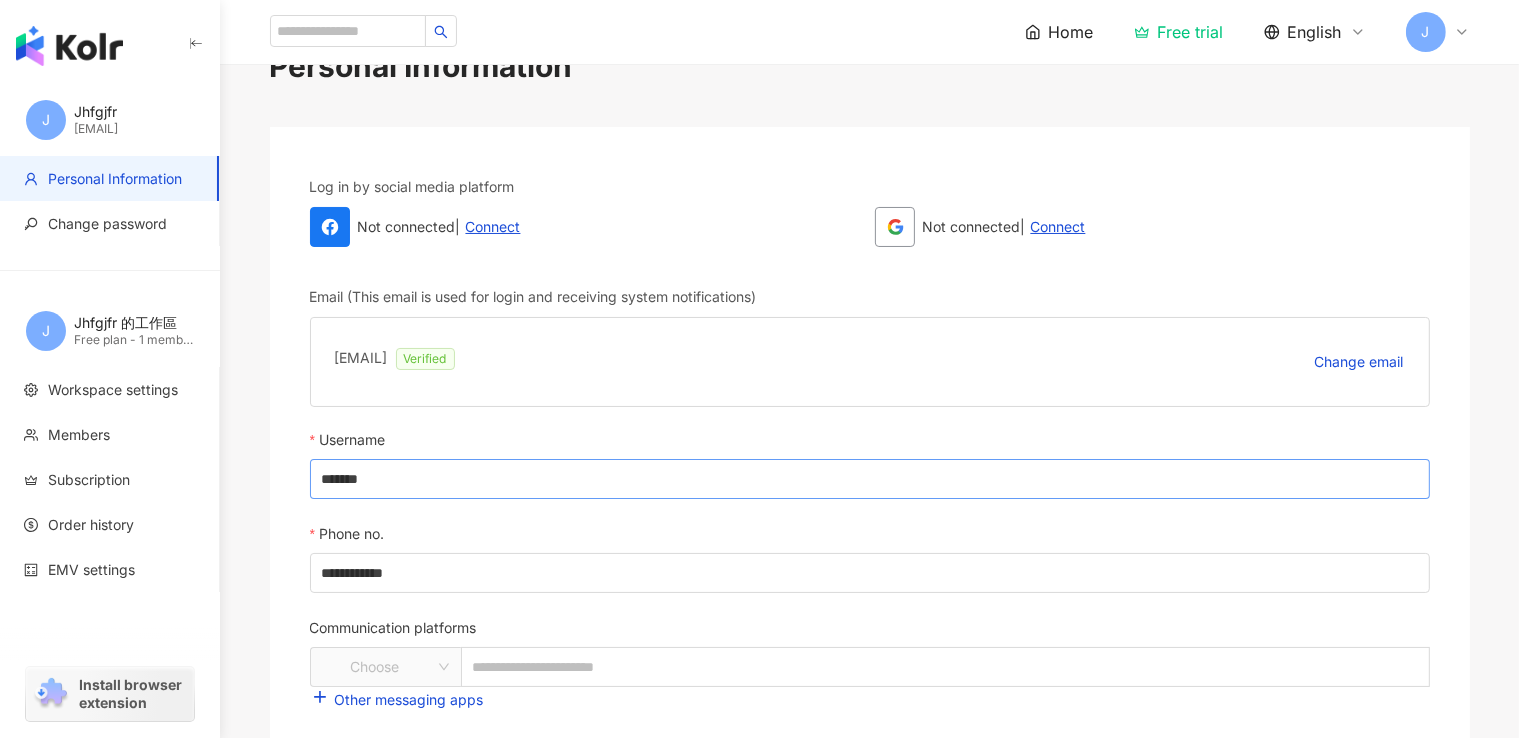 scroll, scrollTop: 0, scrollLeft: 0, axis: both 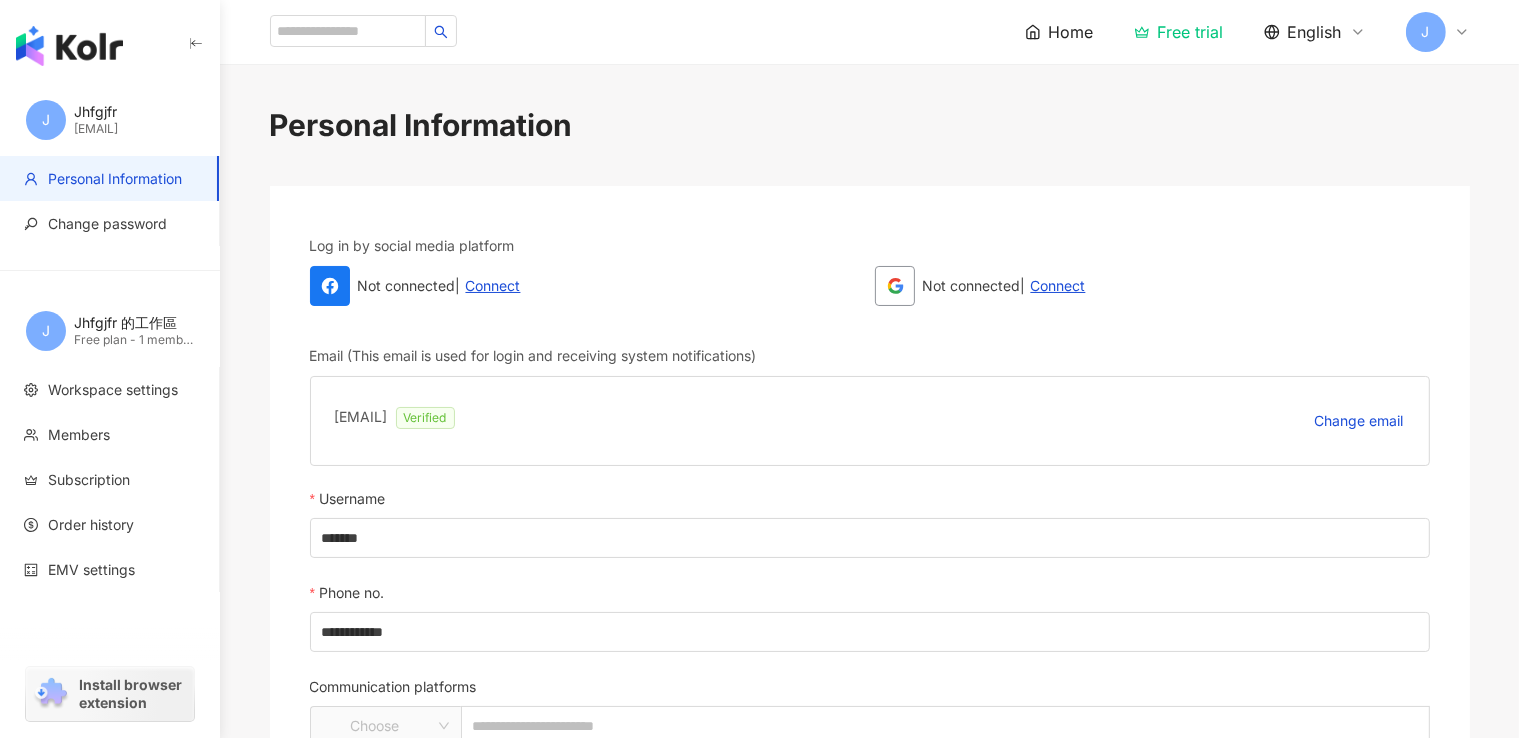 click on "Jhfgjfr" at bounding box center (134, 112) 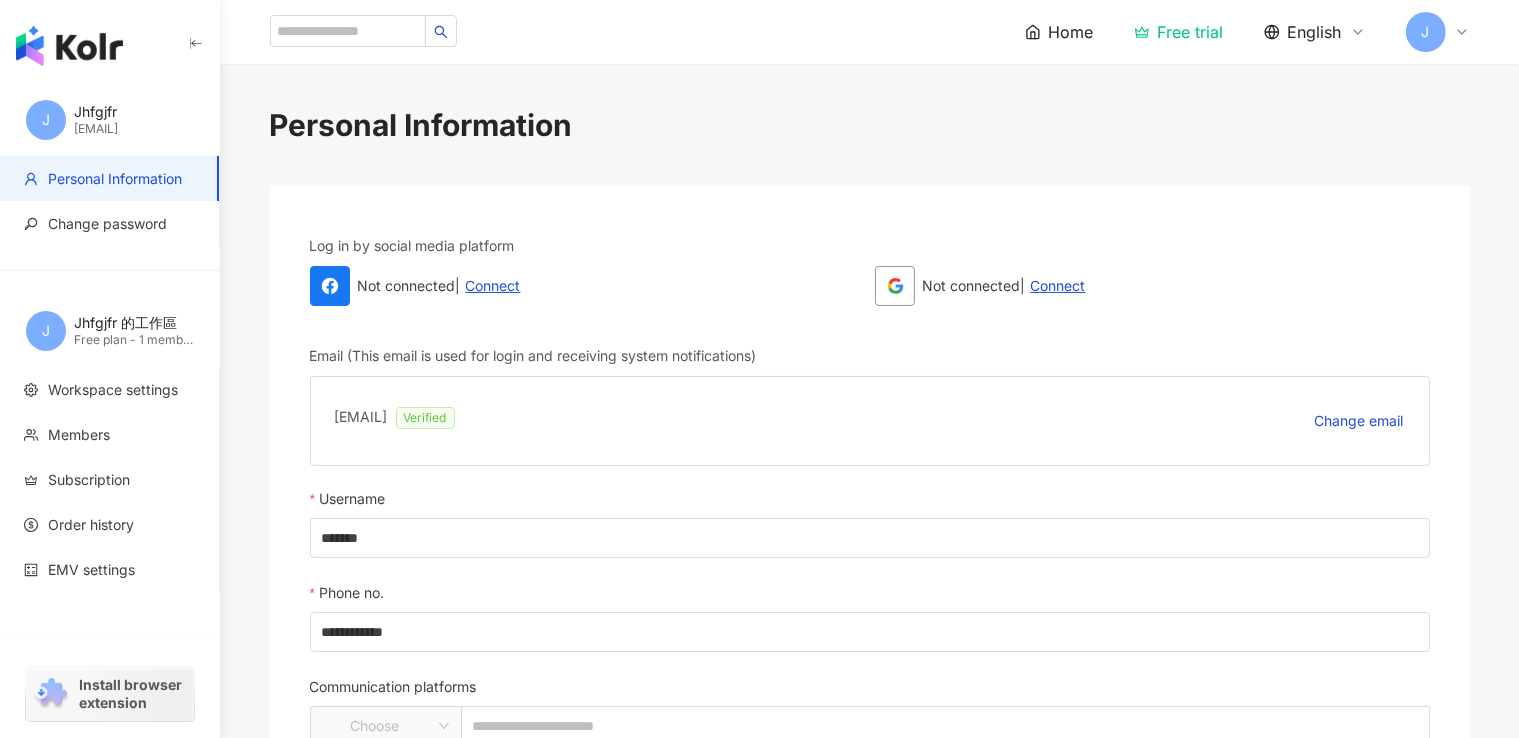 click on "J" at bounding box center [46, 120] 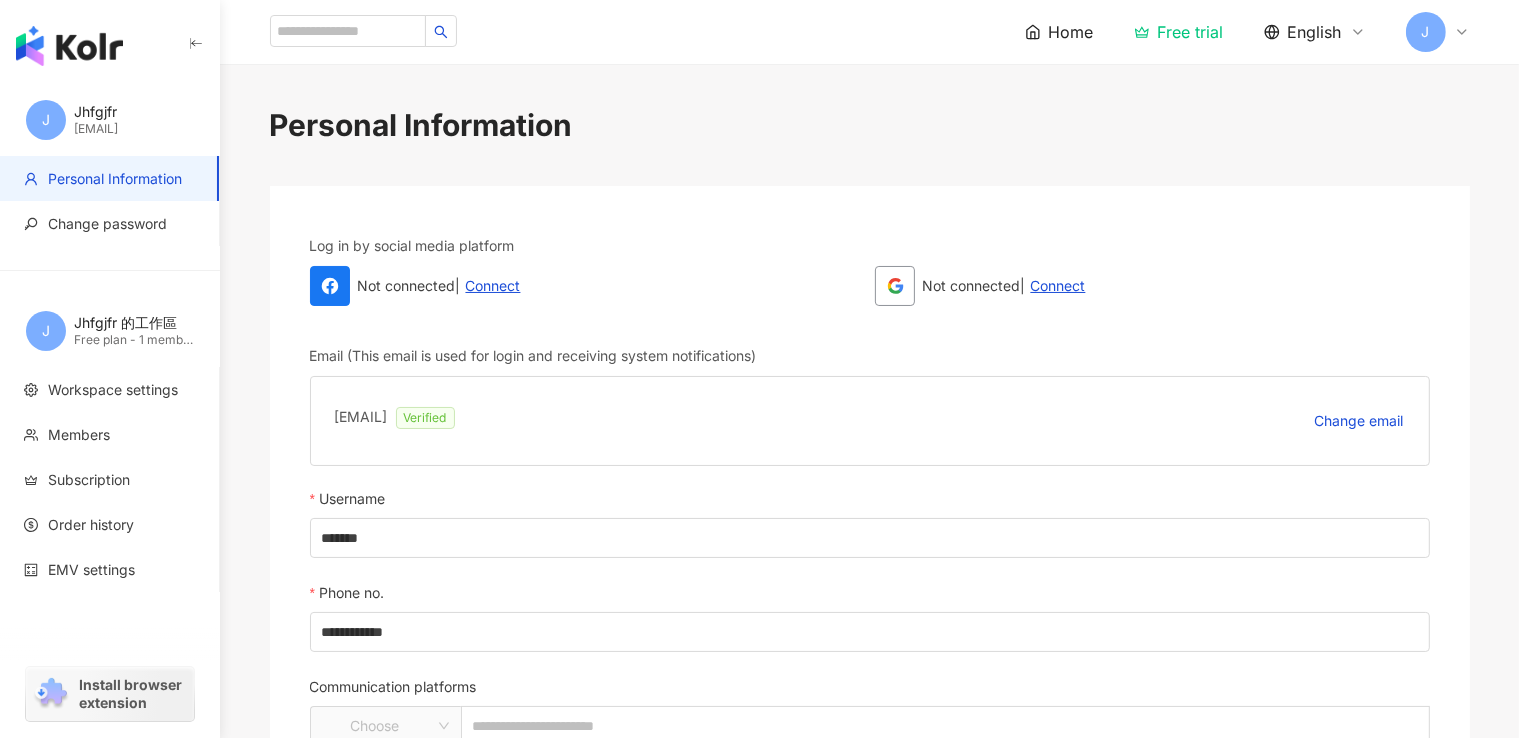 click on "Jhfgjfr" at bounding box center [134, 112] 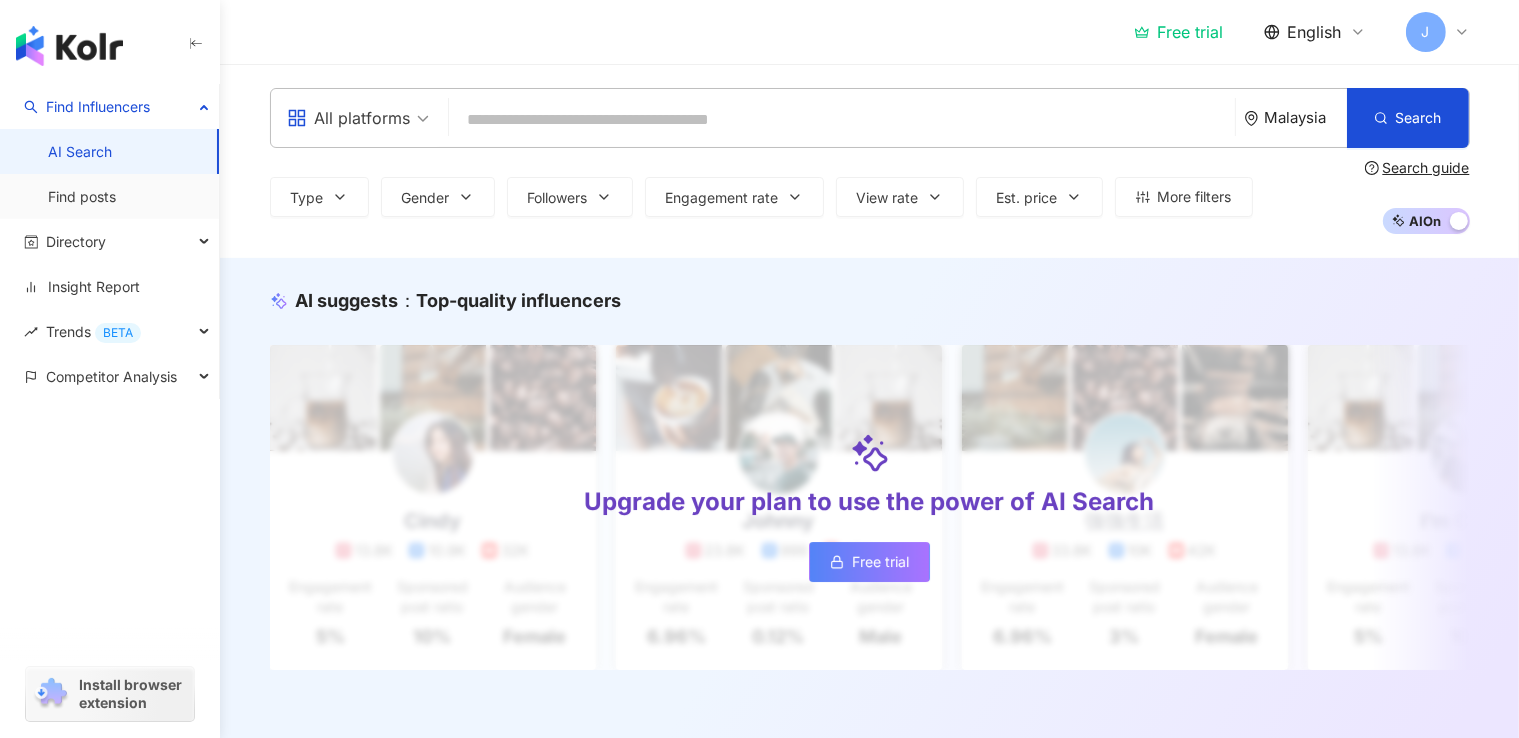 click on "J" at bounding box center (1426, 32) 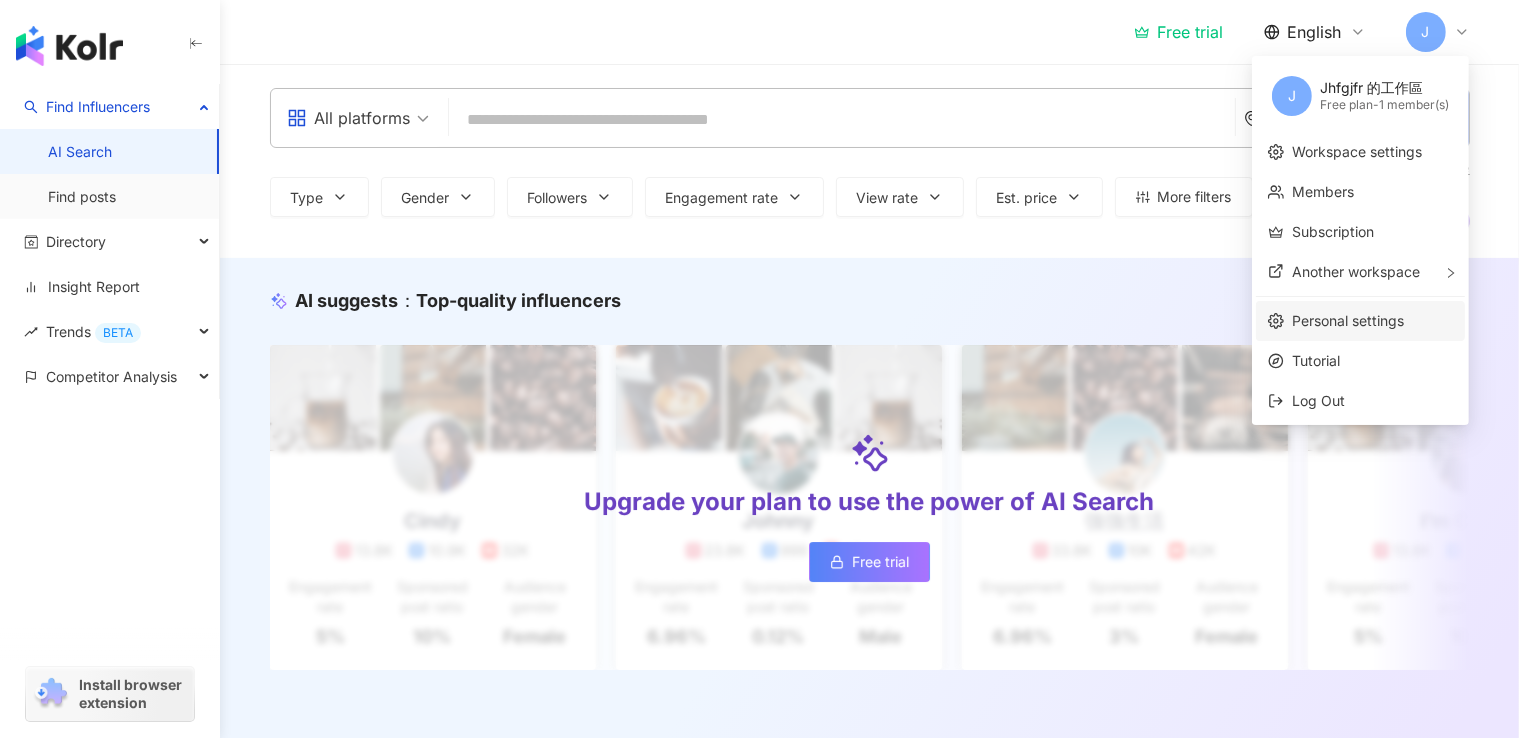click on "Personal settings" at bounding box center (1348, 320) 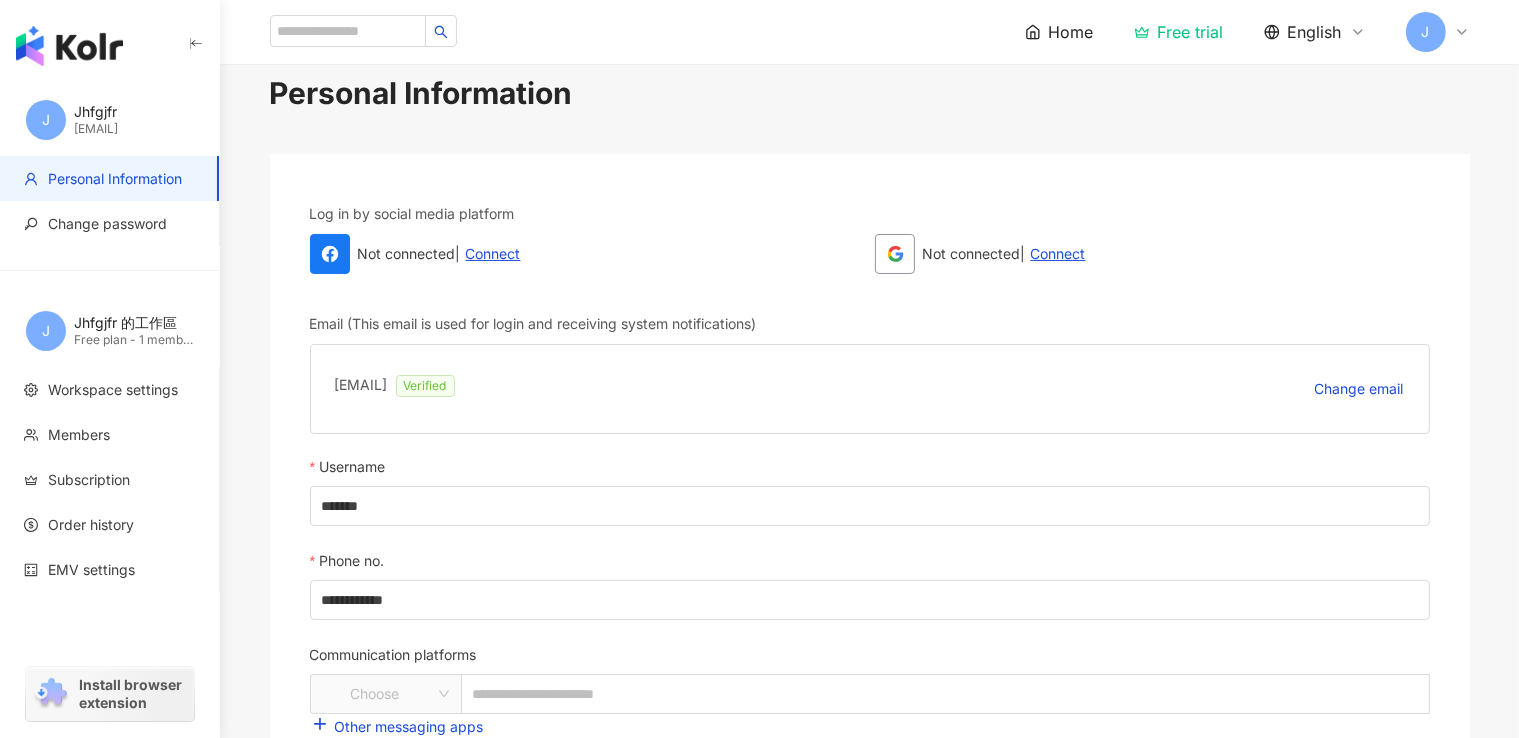 scroll, scrollTop: 0, scrollLeft: 0, axis: both 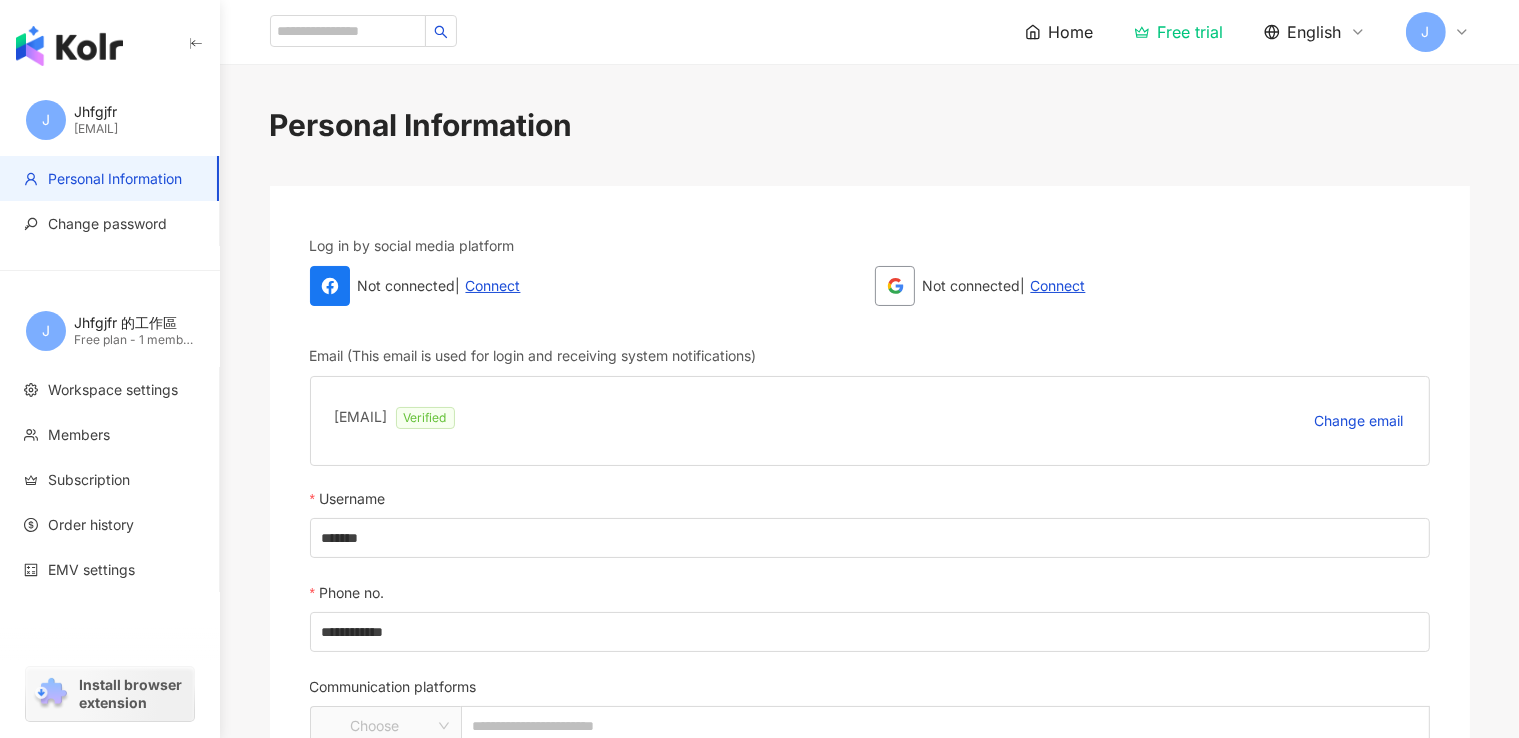 click on "J" at bounding box center (1438, 32) 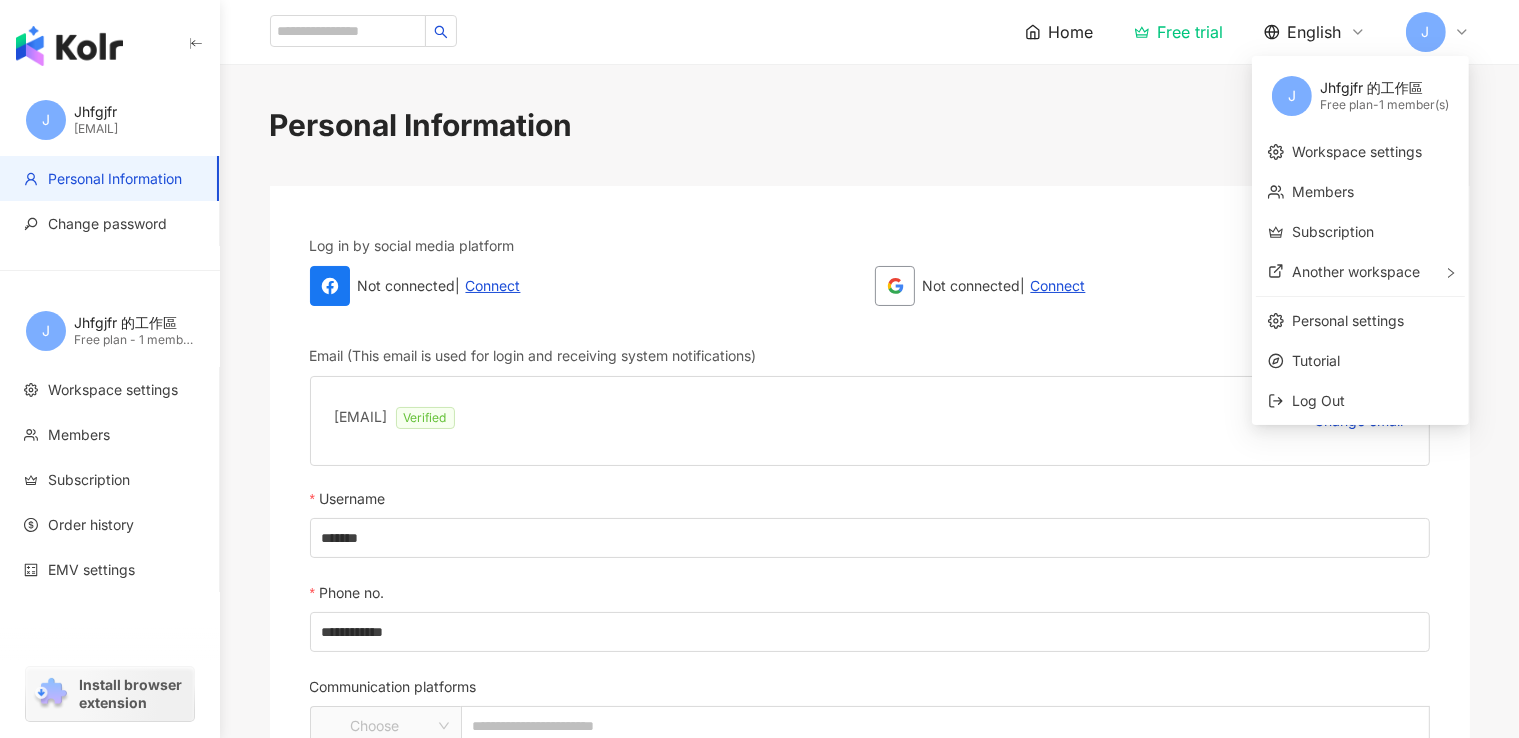 click on "Jhfgjfr 的工作區" at bounding box center [1384, 88] 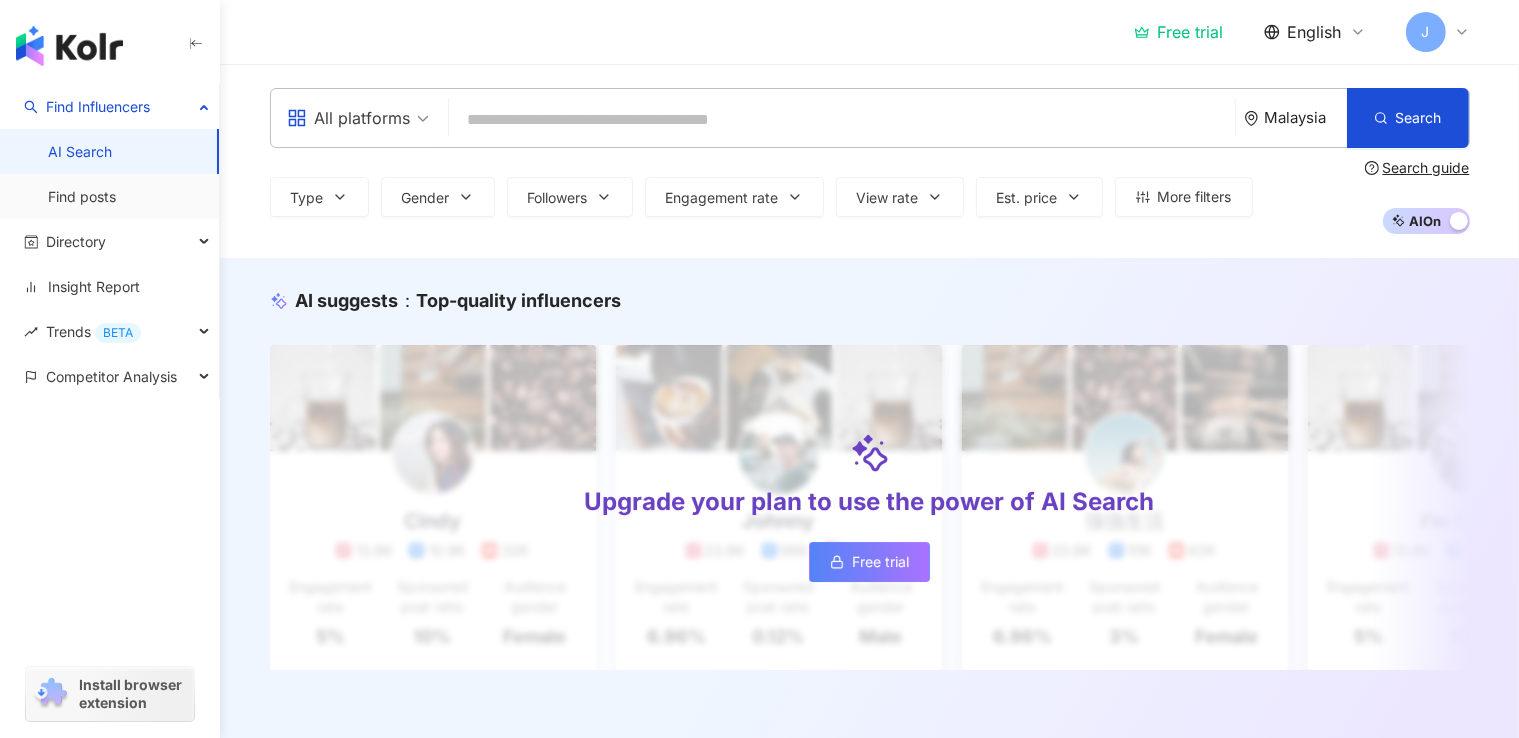 click on "J" at bounding box center [1426, 32] 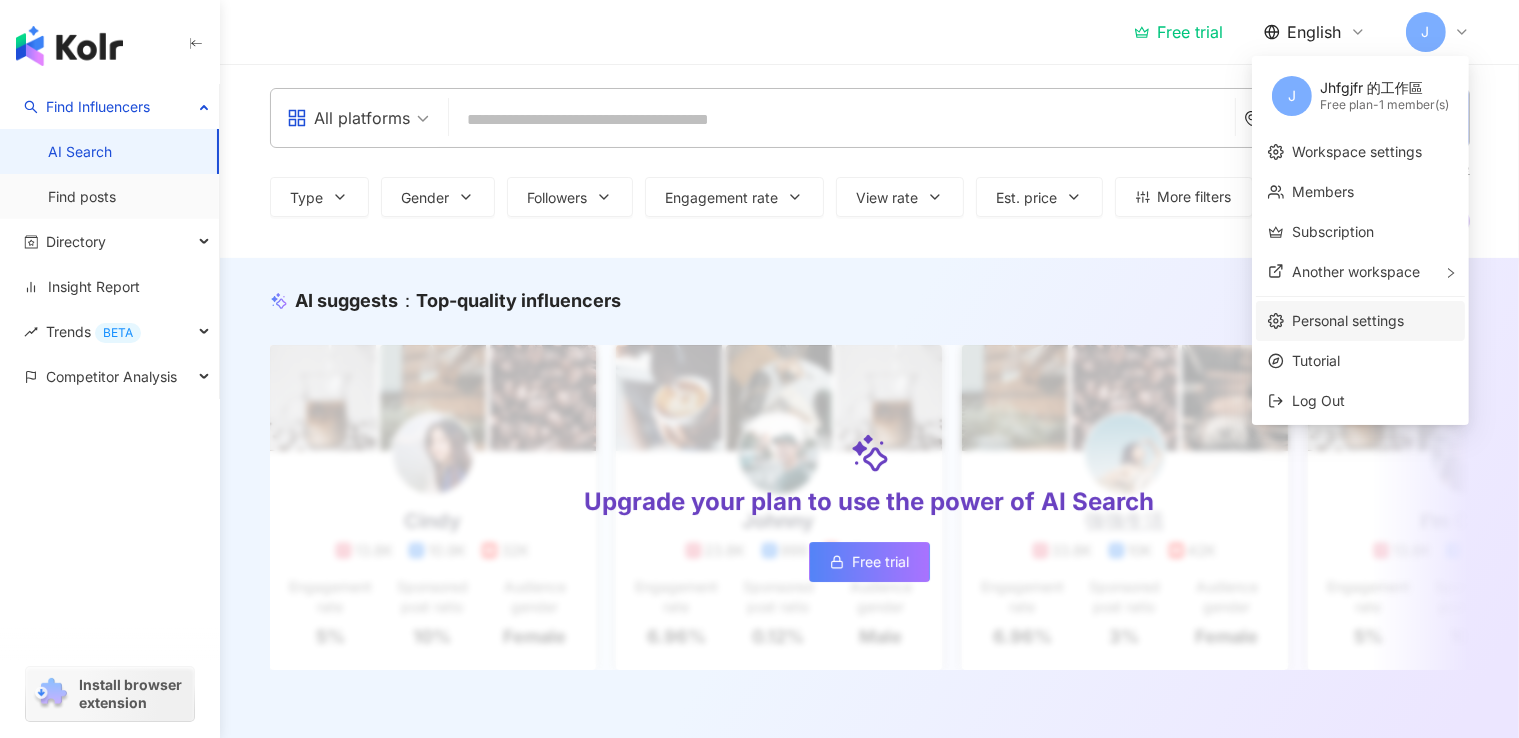click on "Personal settings" at bounding box center (1348, 320) 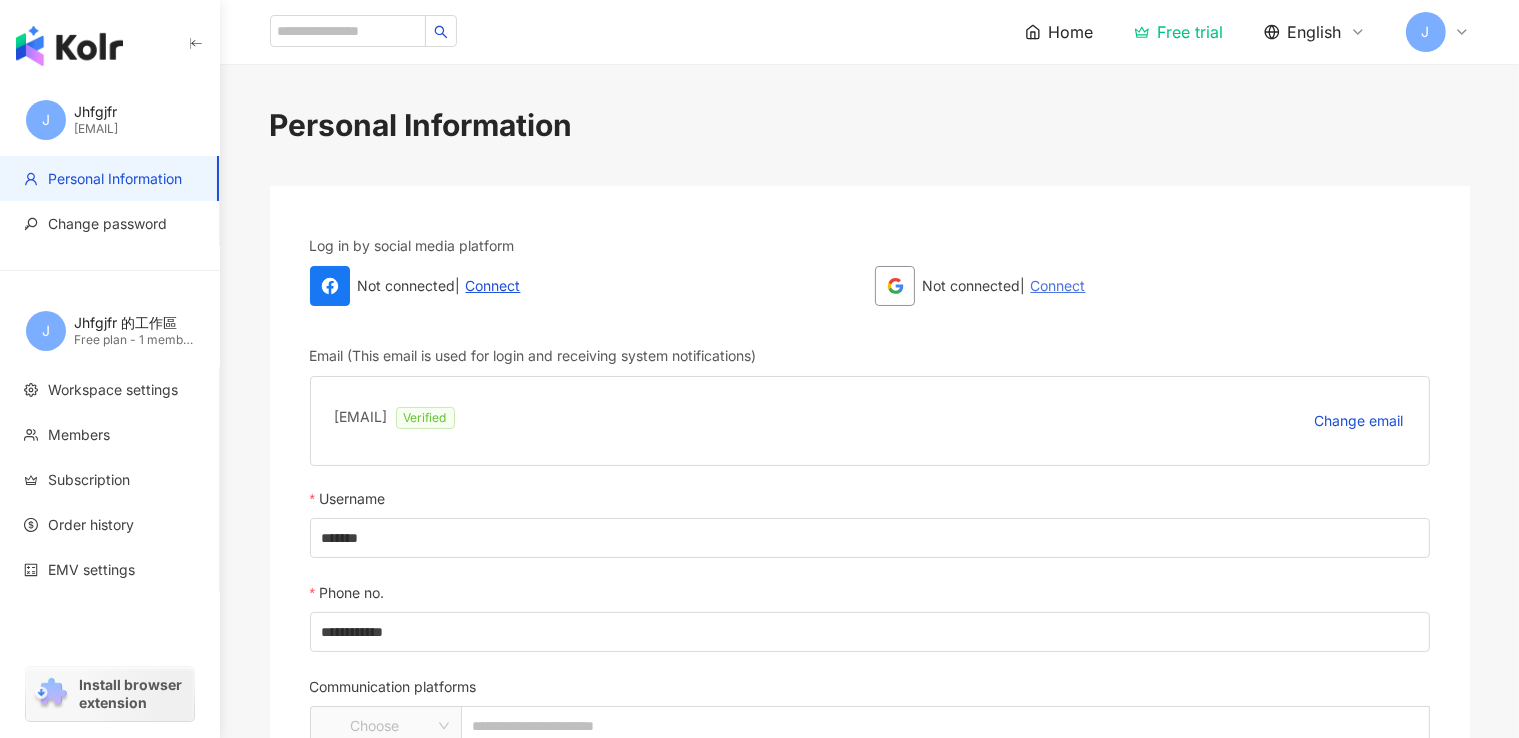 click on "Connect" at bounding box center (1058, 286) 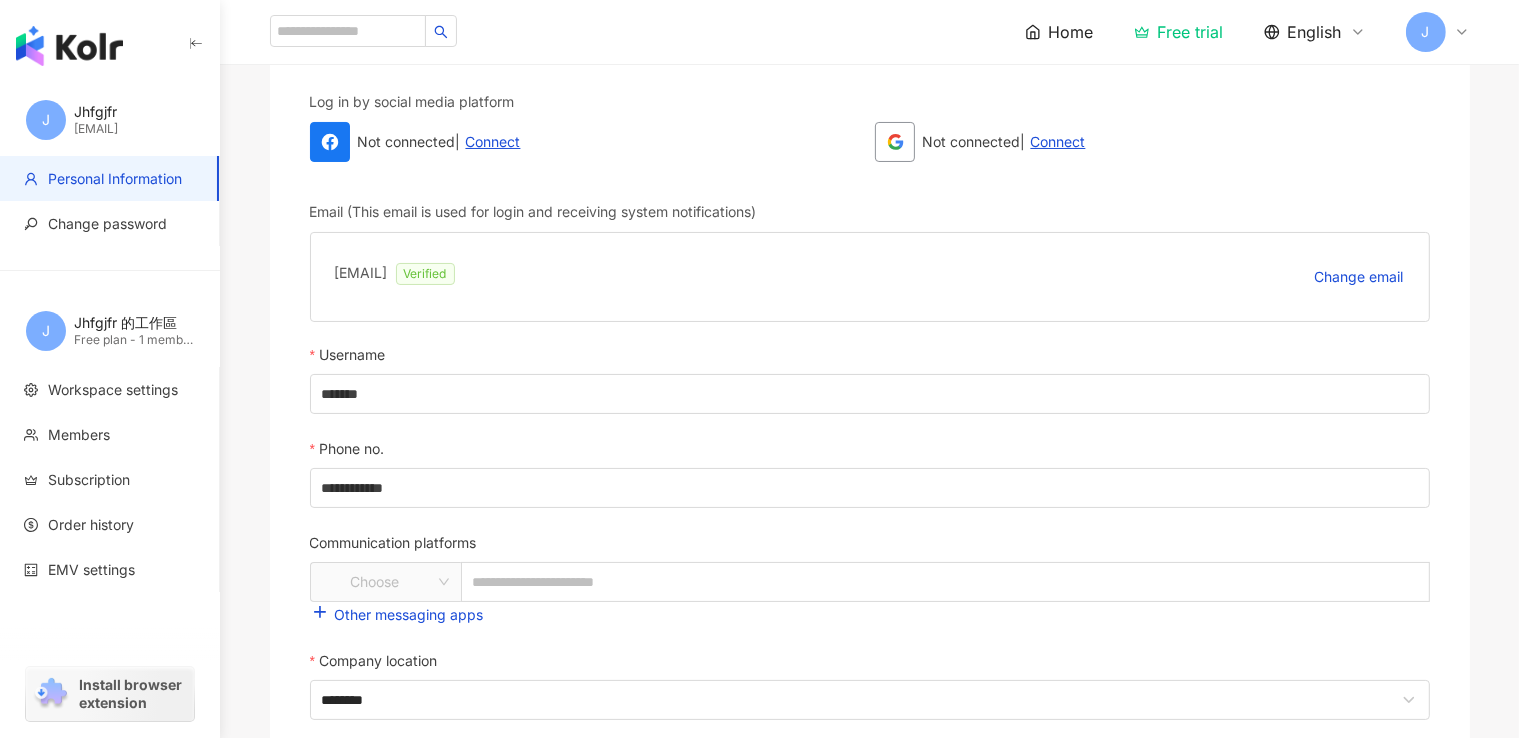 scroll, scrollTop: 188, scrollLeft: 0, axis: vertical 